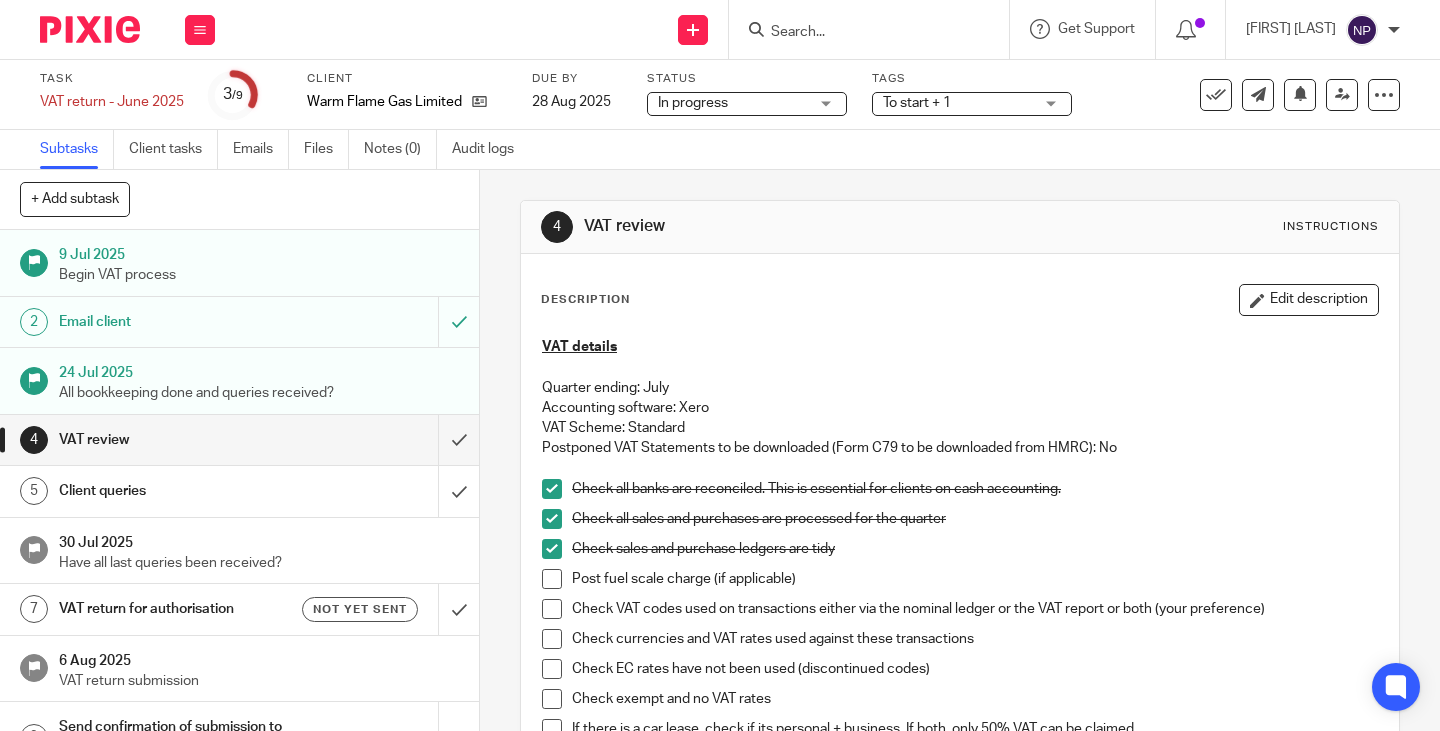 scroll, scrollTop: 0, scrollLeft: 0, axis: both 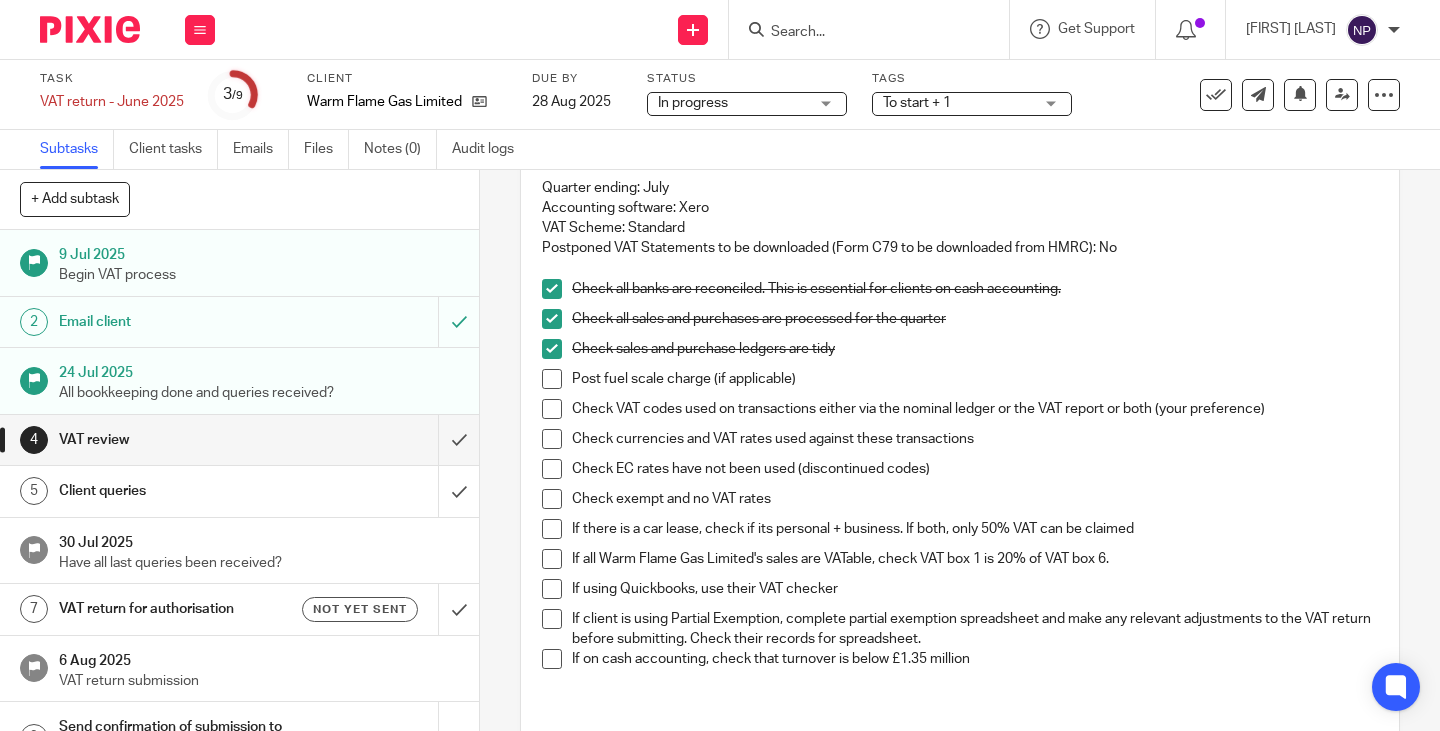 click at bounding box center (552, 409) 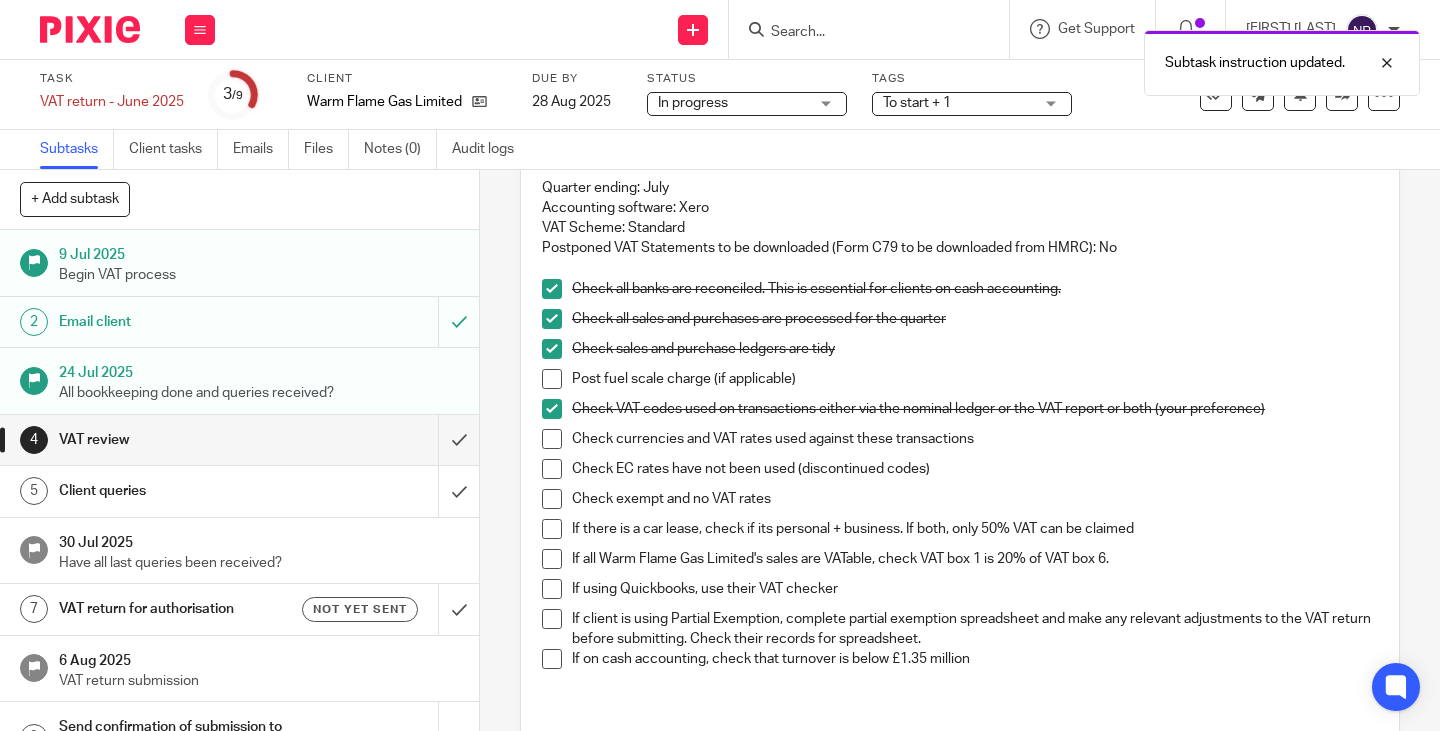 click at bounding box center (552, 439) 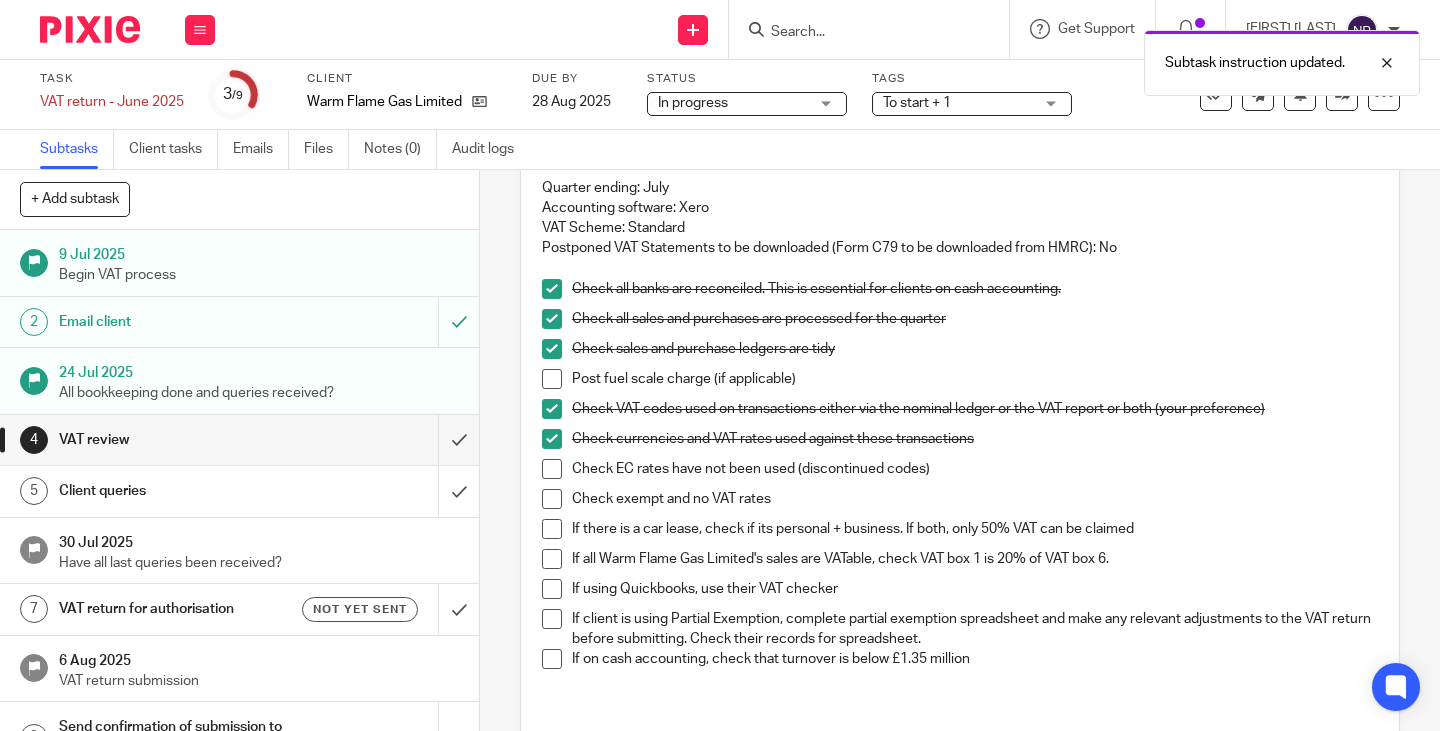 click at bounding box center [552, 499] 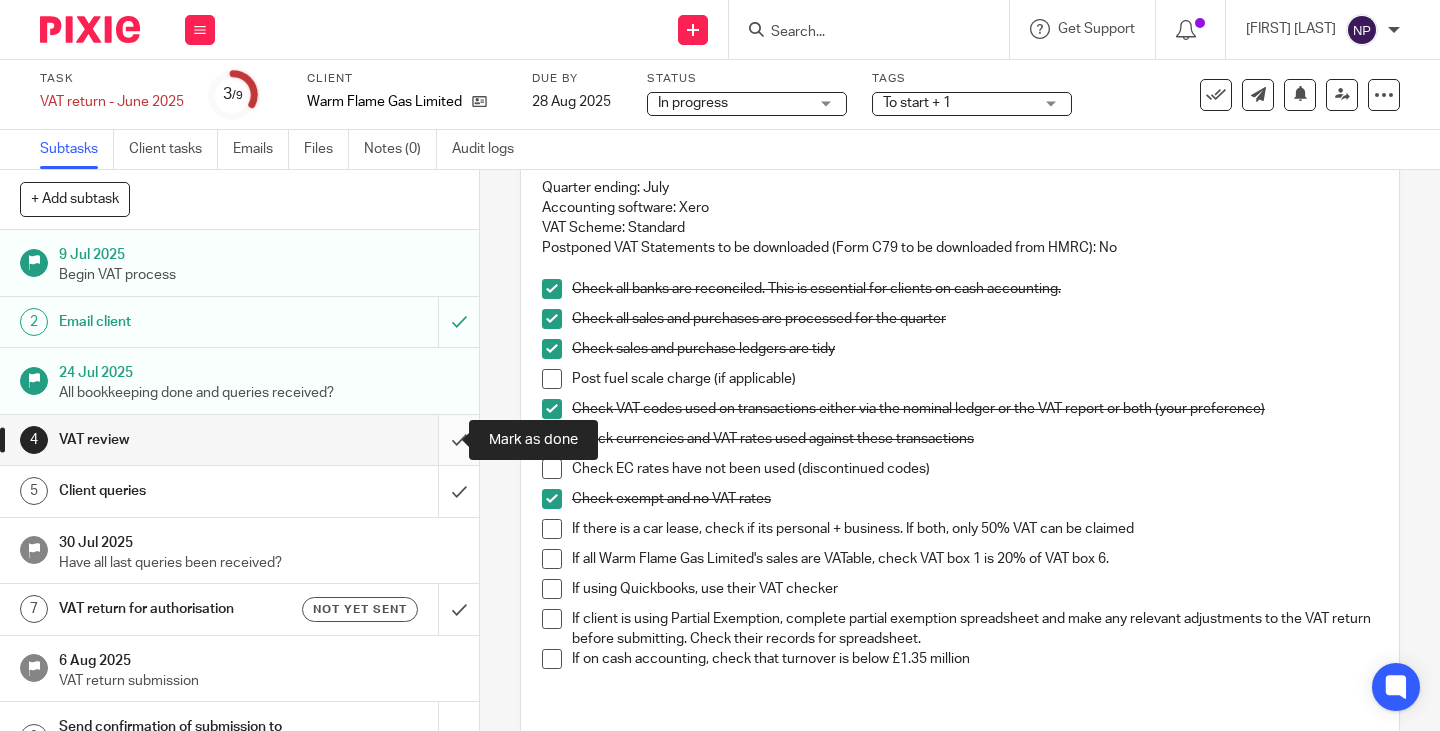 click at bounding box center (239, 440) 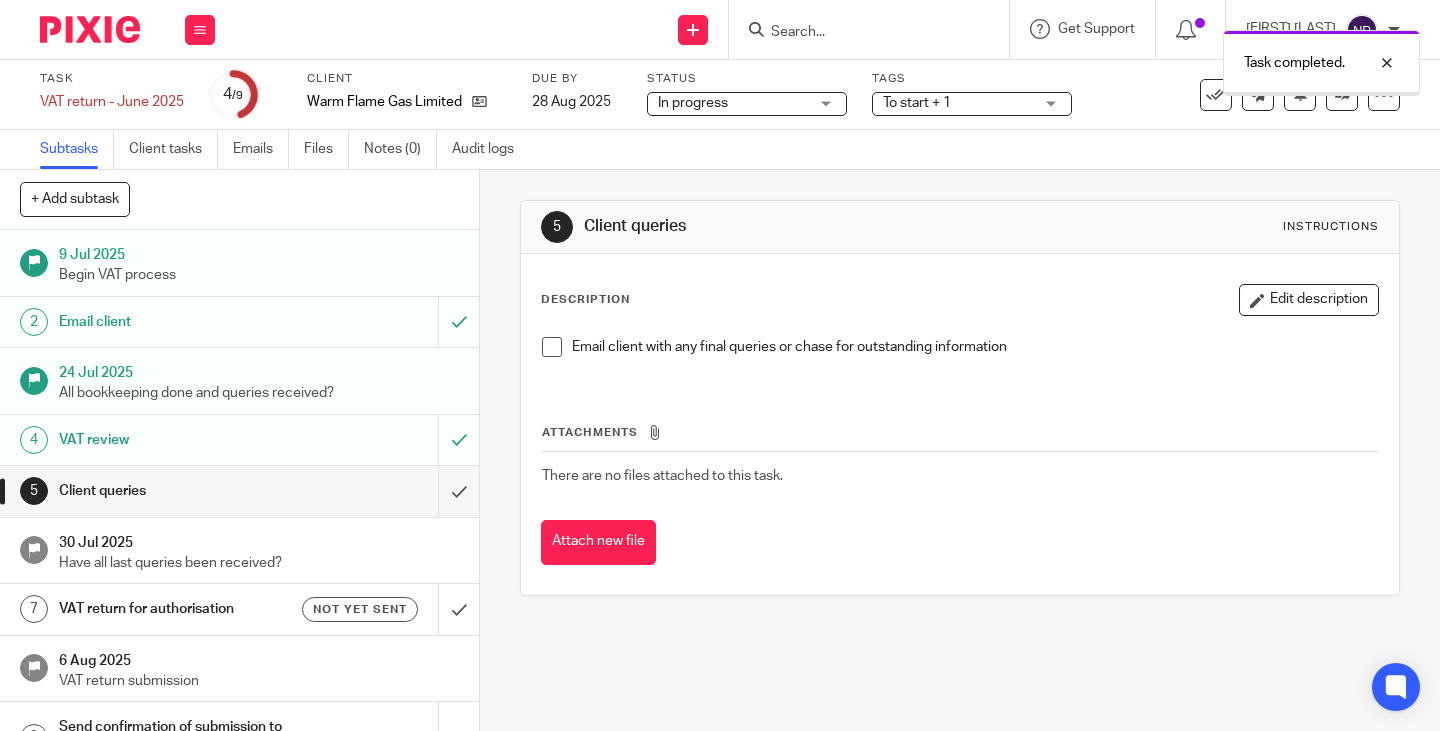 scroll, scrollTop: 0, scrollLeft: 0, axis: both 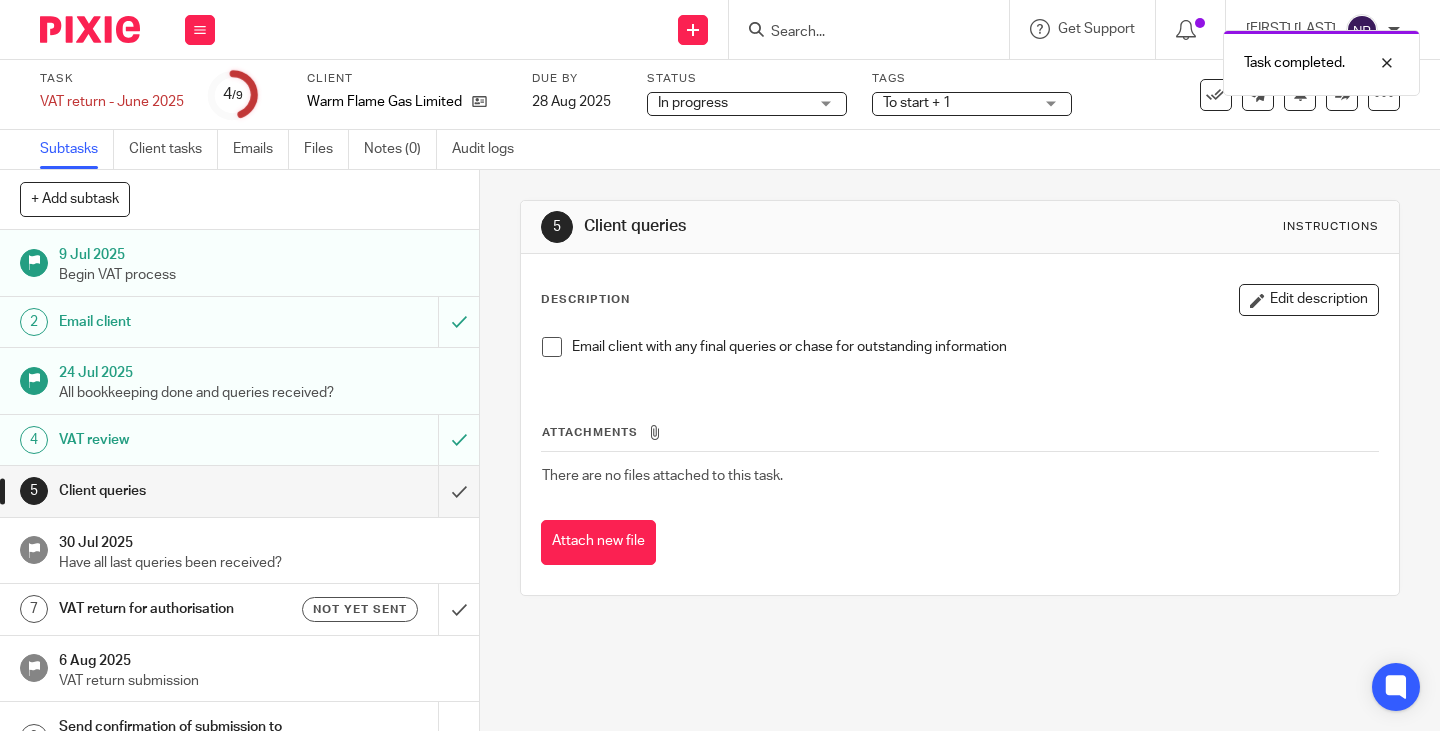 click at bounding box center [552, 347] 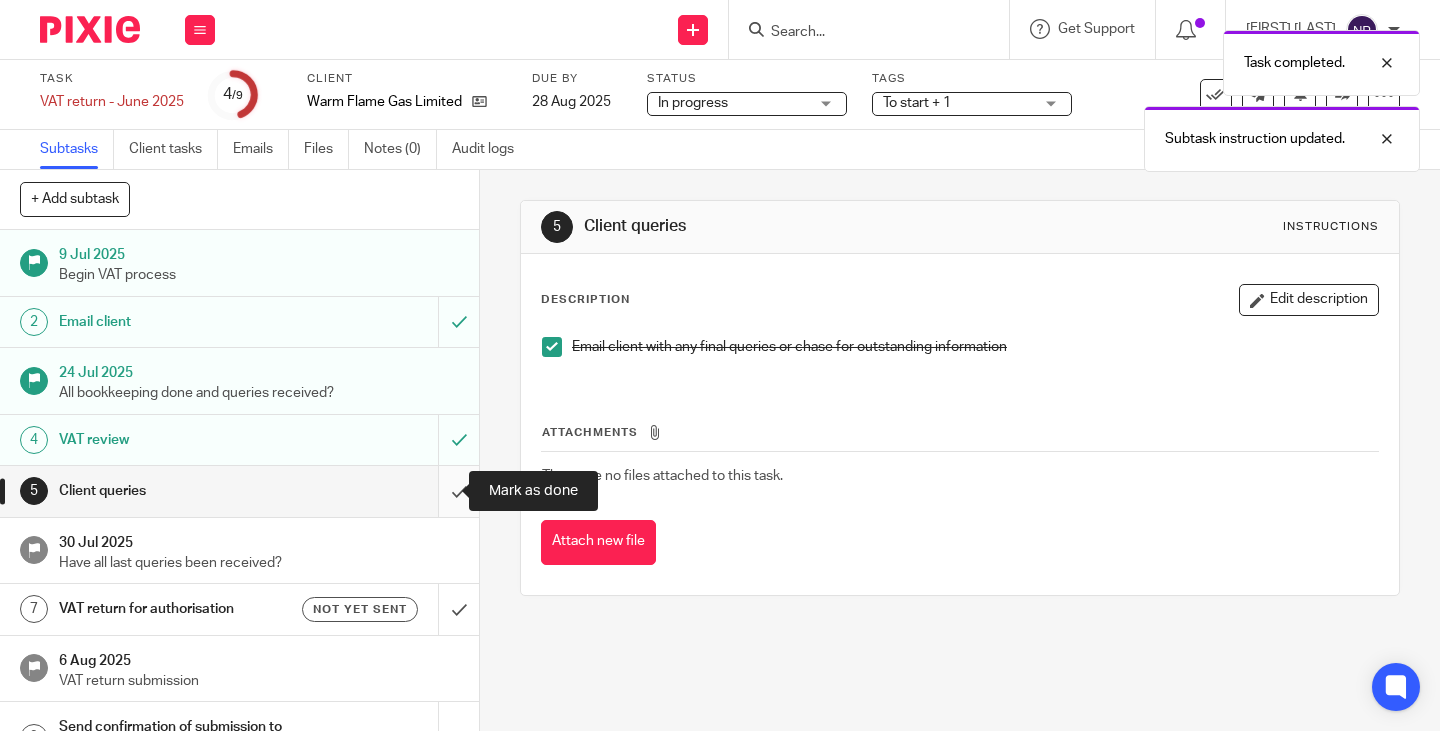 click at bounding box center (239, 491) 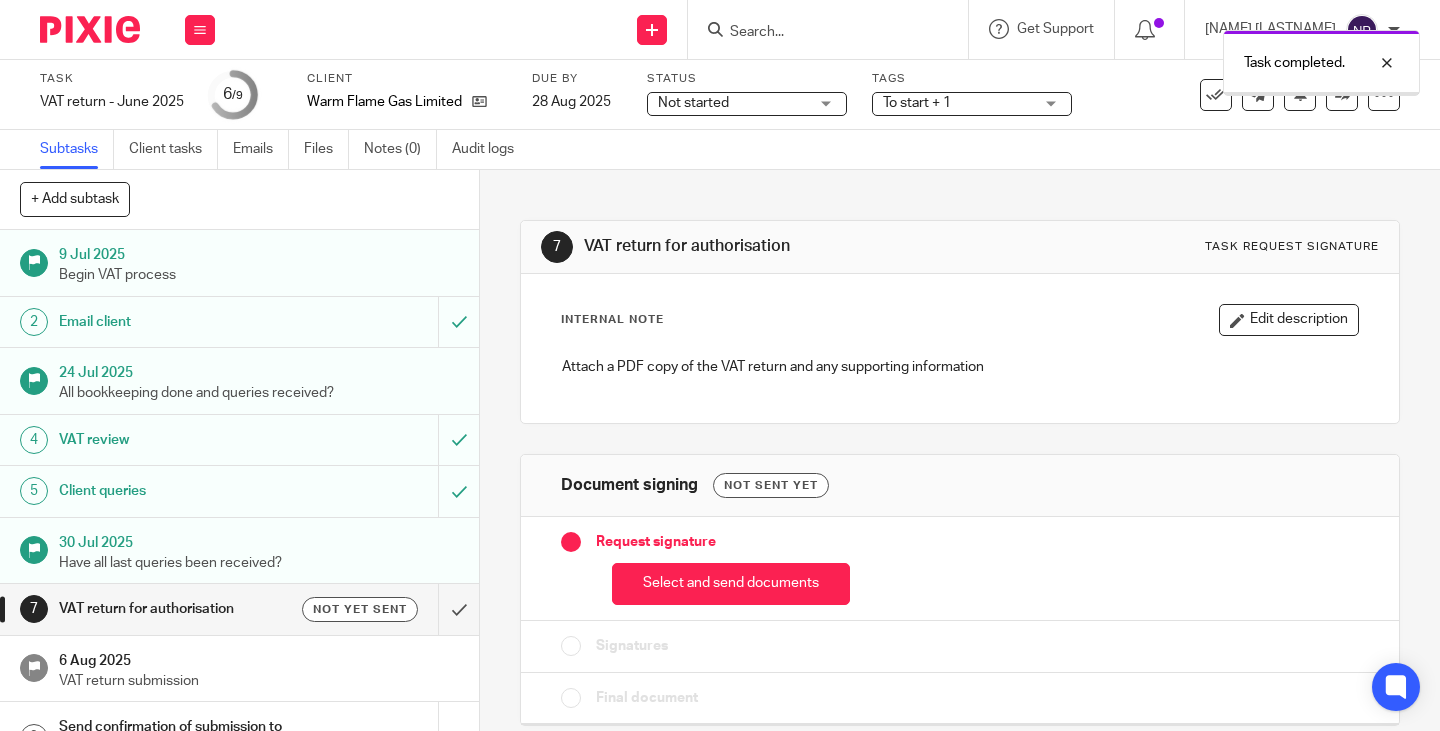 scroll, scrollTop: 0, scrollLeft: 0, axis: both 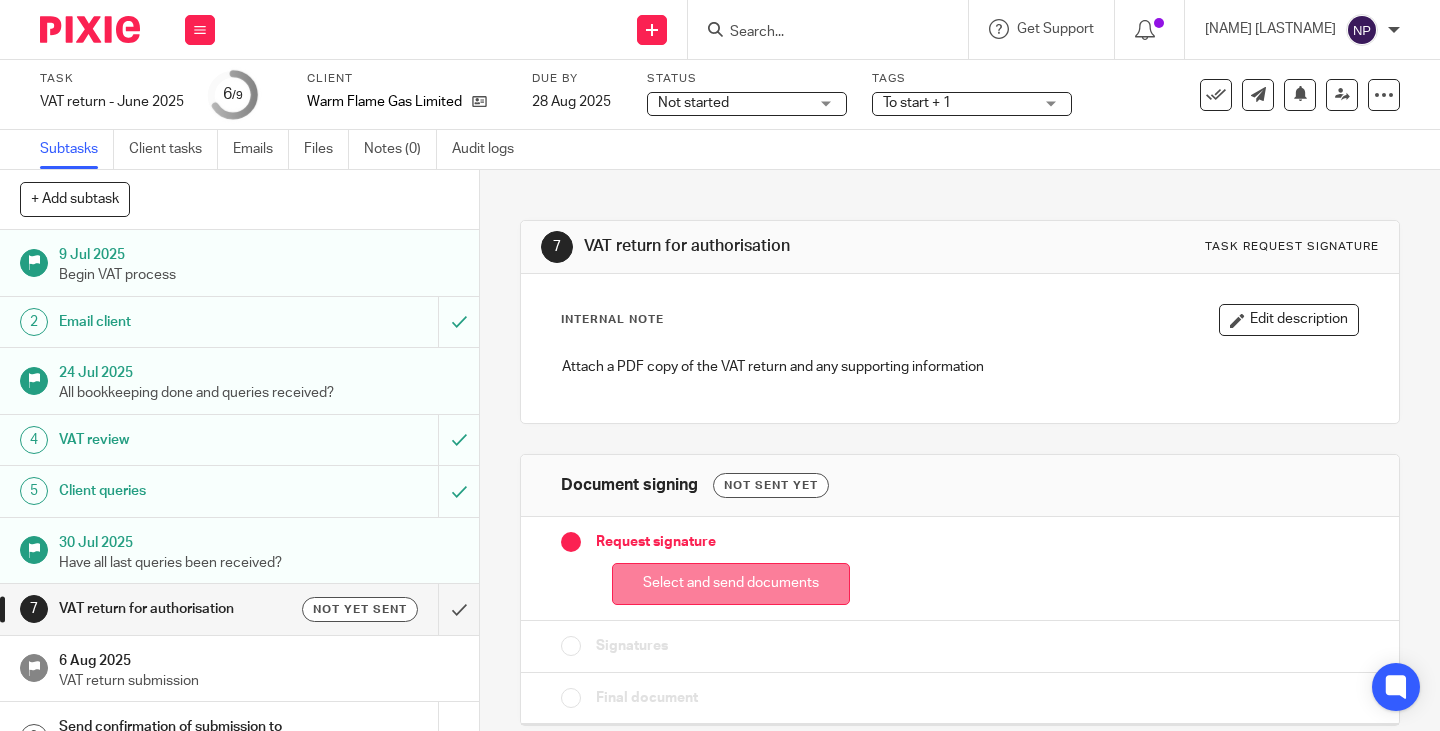 click on "Select and send documents" at bounding box center [731, 584] 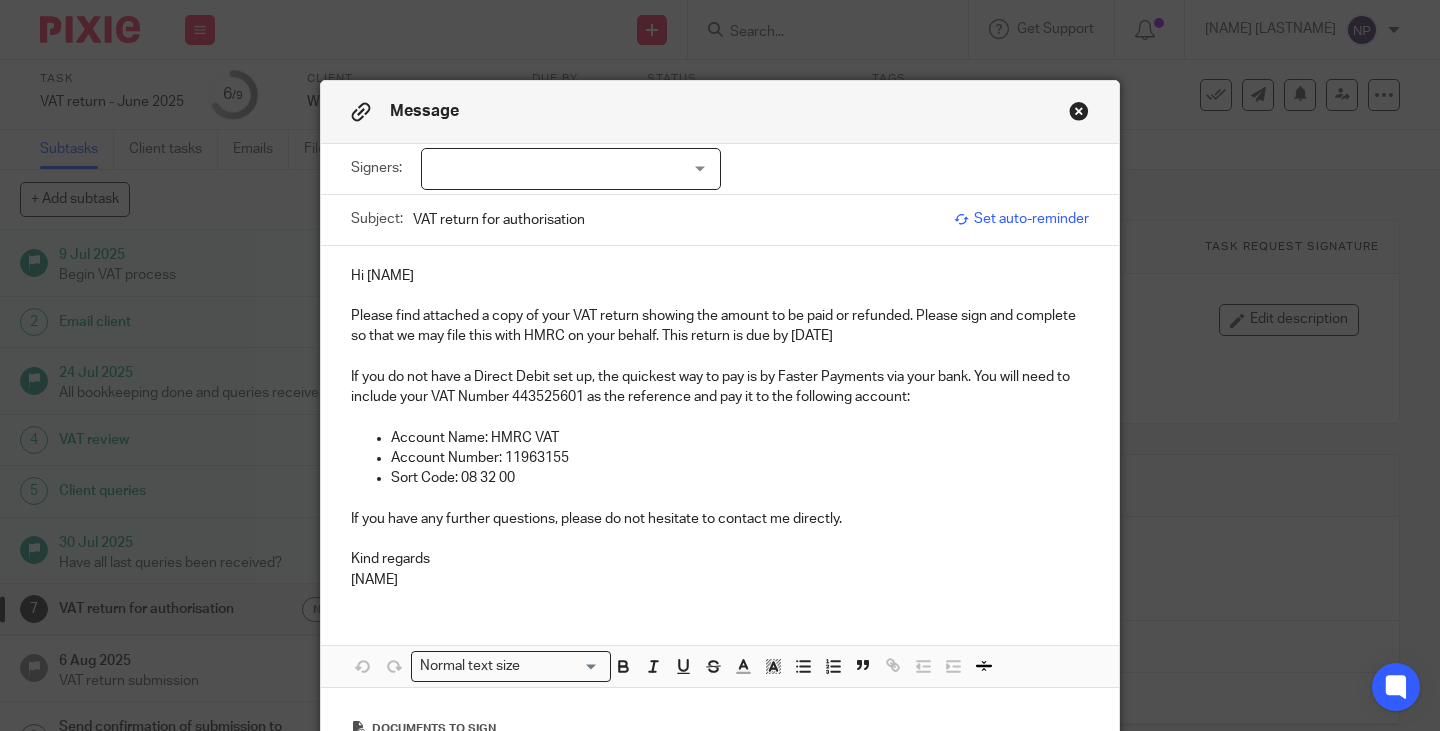 click at bounding box center (571, 169) 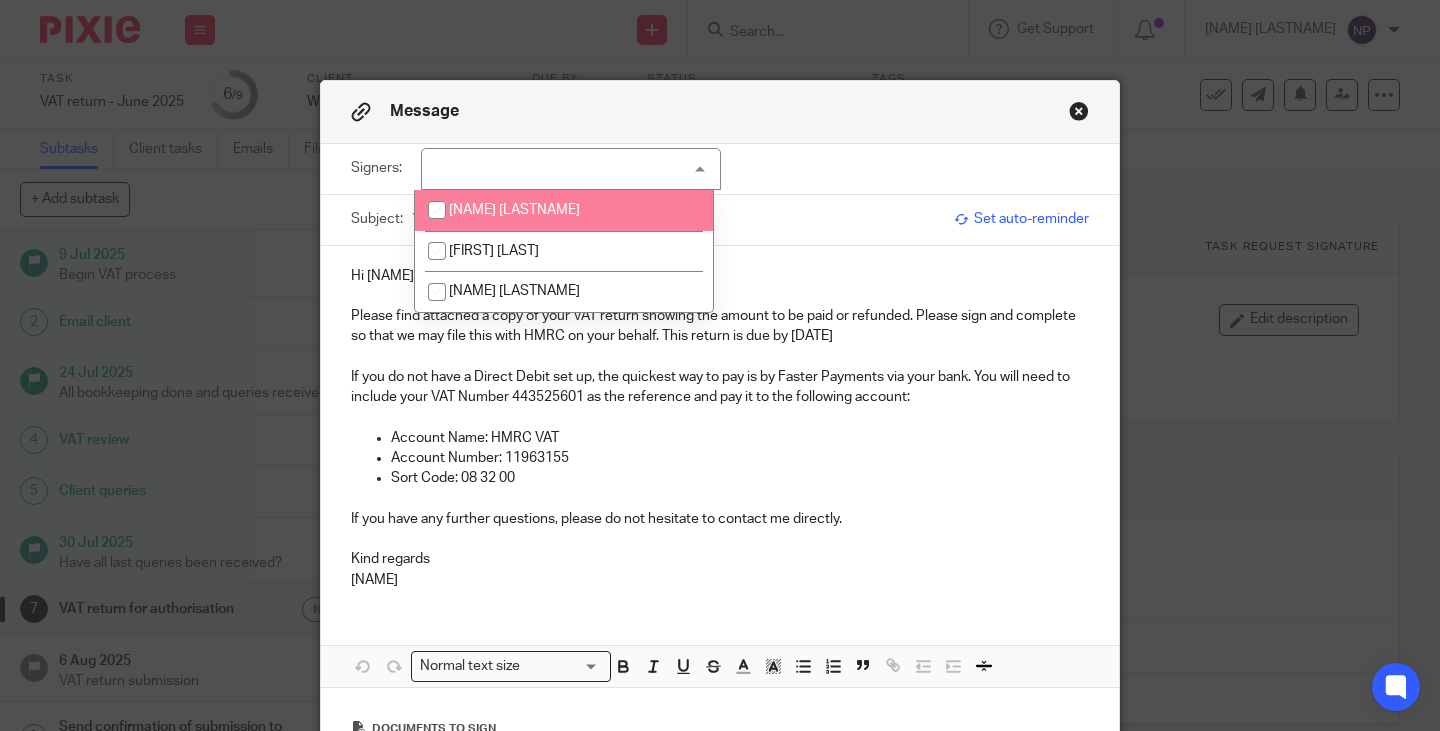 click at bounding box center (437, 210) 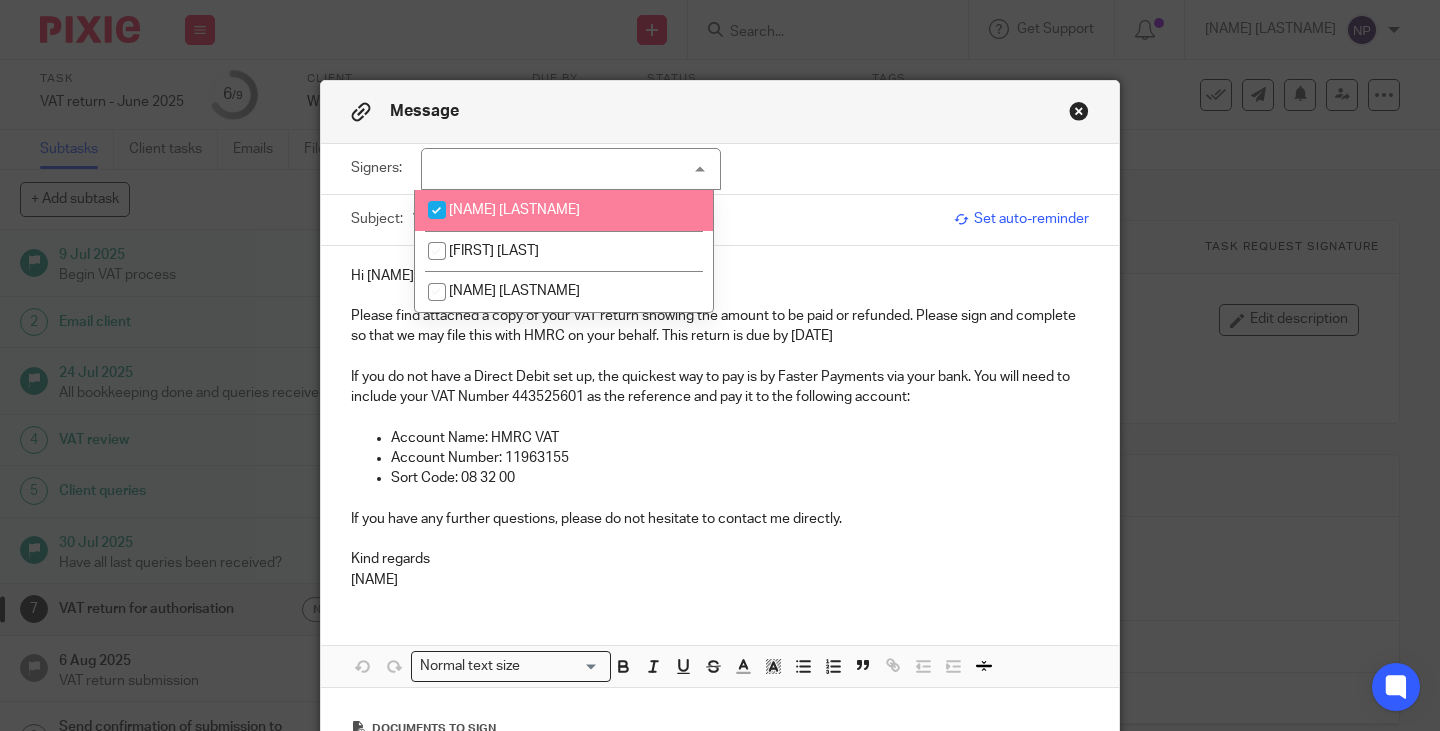 checkbox on "true" 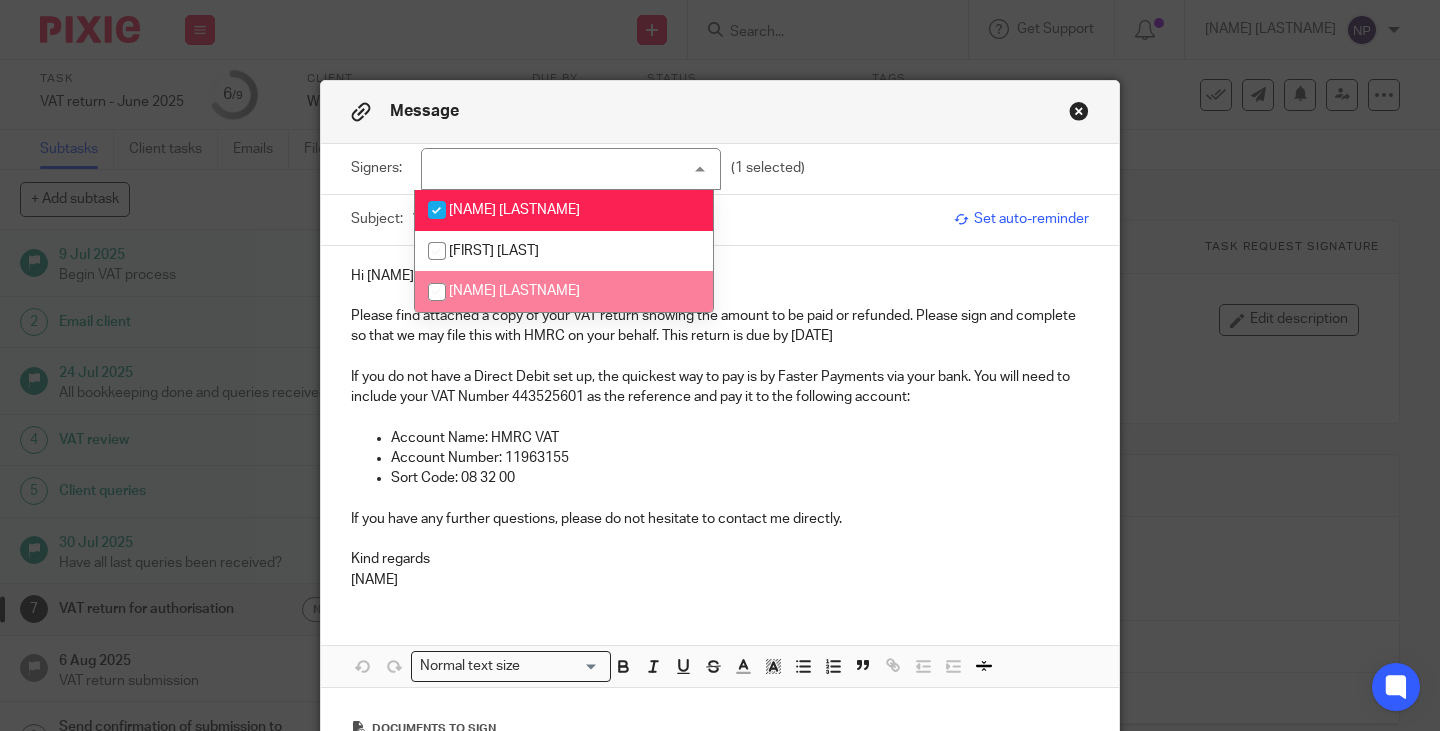 click at bounding box center [720, 417] 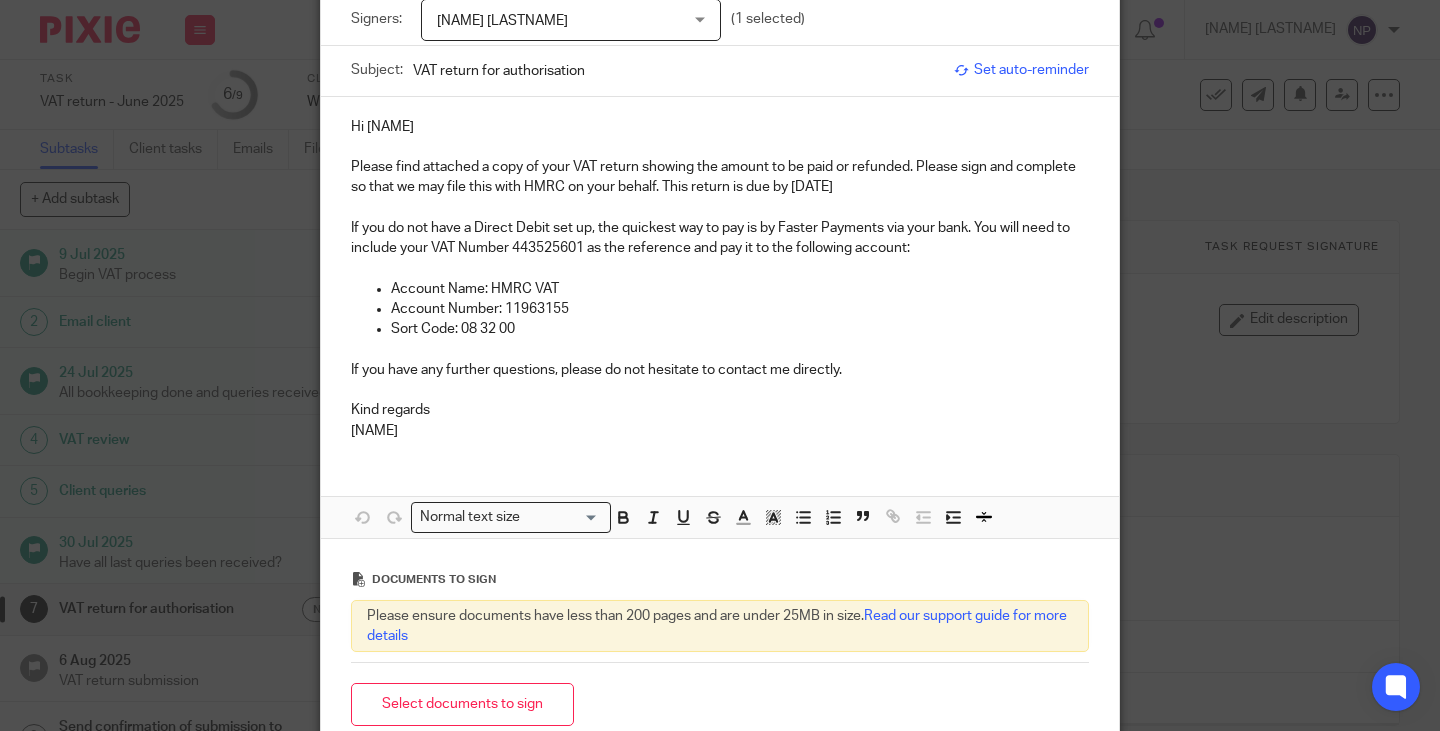 scroll, scrollTop: 0, scrollLeft: 0, axis: both 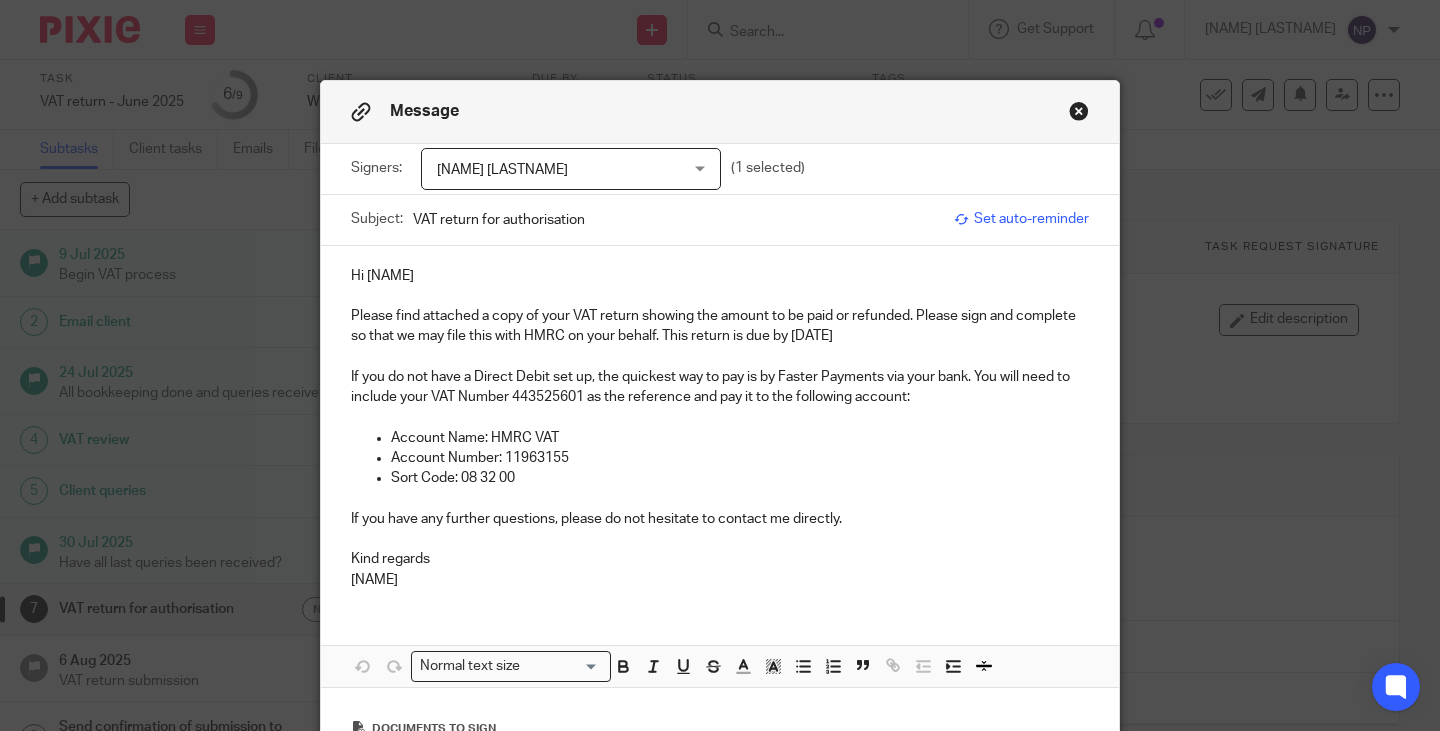 click on "Please find attached a copy of your VAT return showing the amount to be paid or refunded. Please sign and complete so that we may file this with HMRC on your behalf. This return is due by 28 Aug 2025" at bounding box center (720, 326) 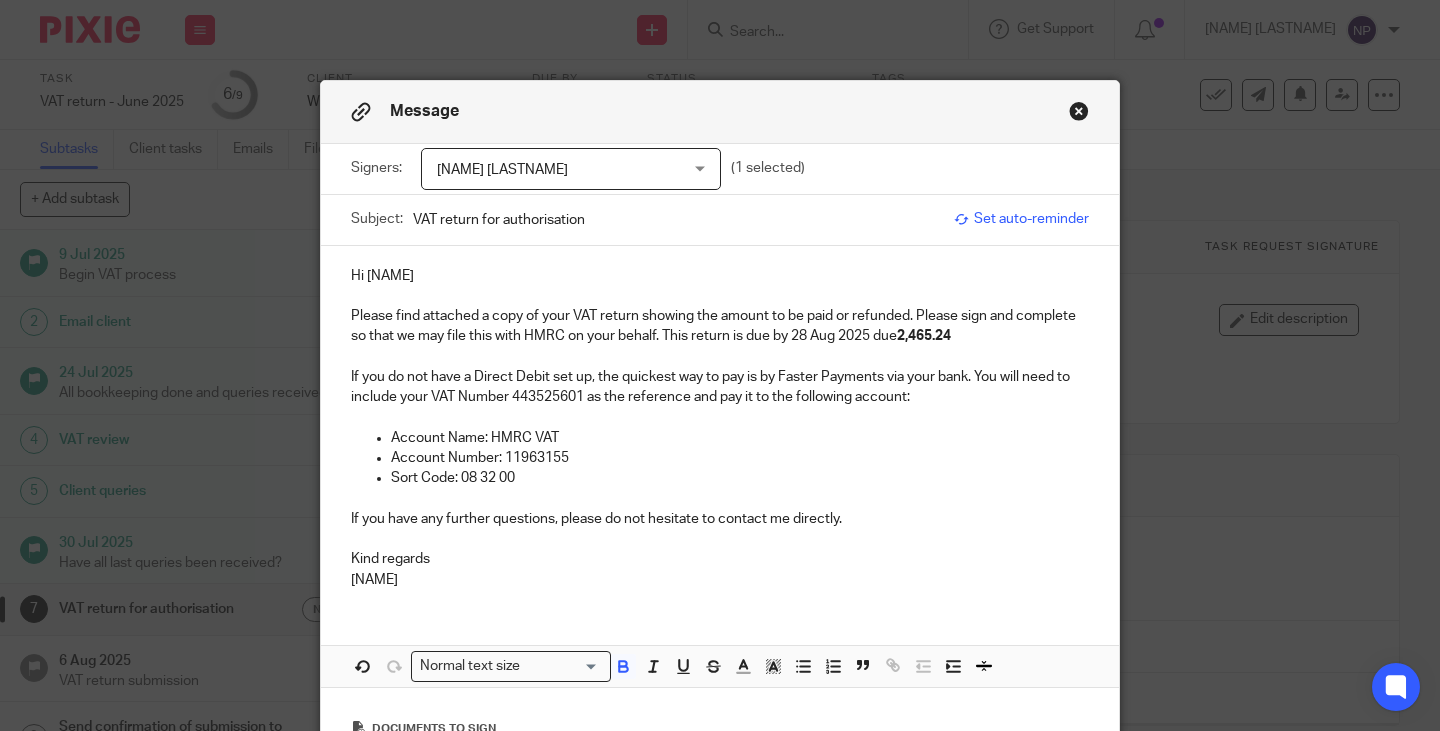 click on "Please find attached a copy of your VAT return showing the amount to be paid or refunded. Please sign and complete so that we may file this with HMRC on your behalf. This return is due by 28 Aug 2025 due  2,465.24" at bounding box center (720, 326) 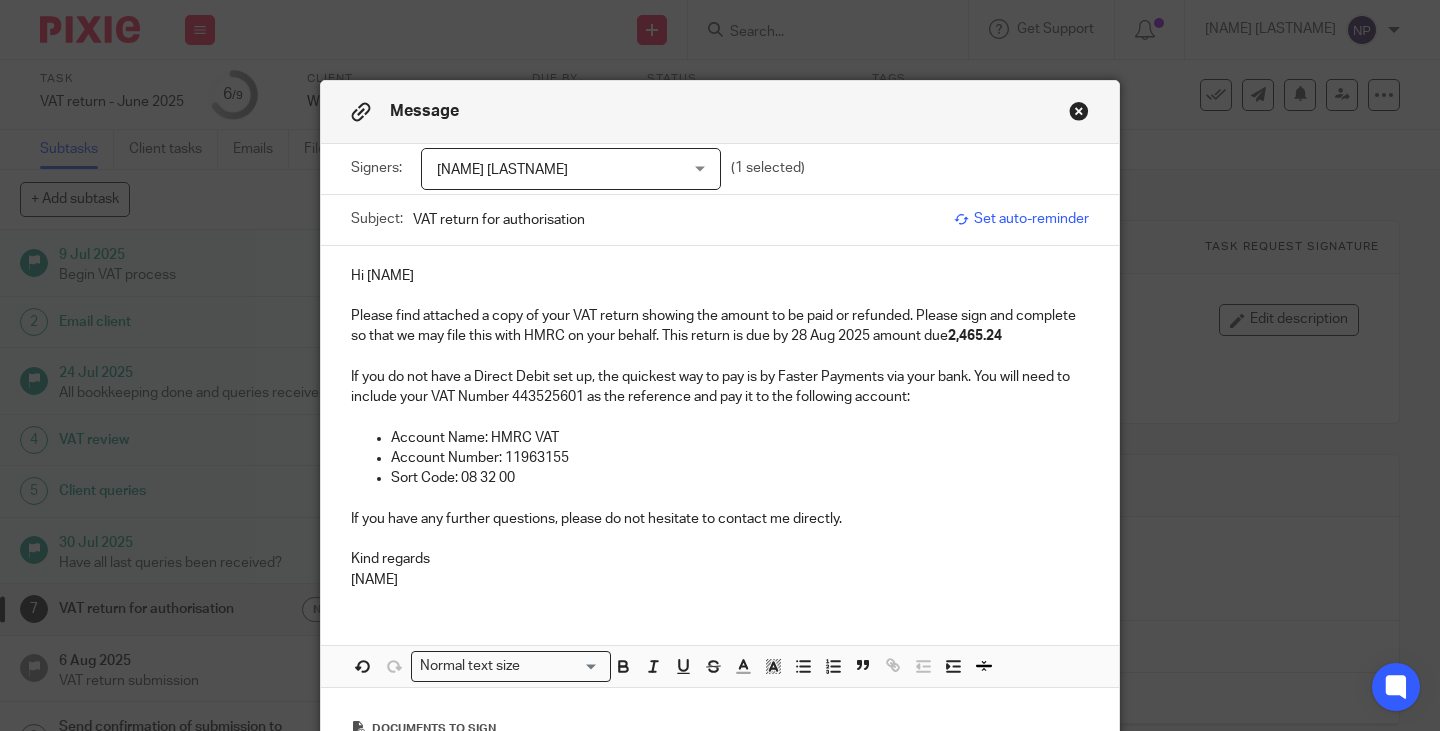 click on "2,465.24" at bounding box center (975, 336) 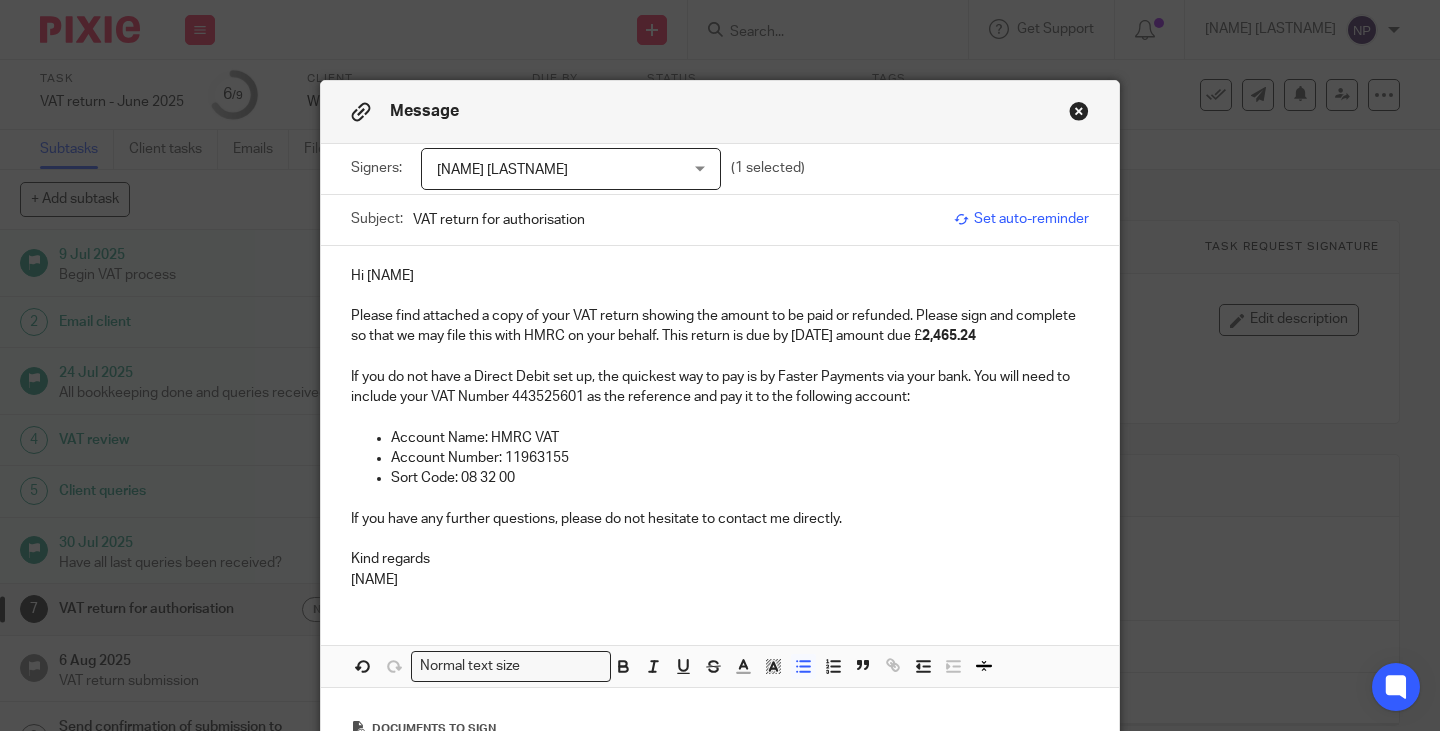 click on "Account Name: HMRC VAT" at bounding box center (740, 438) 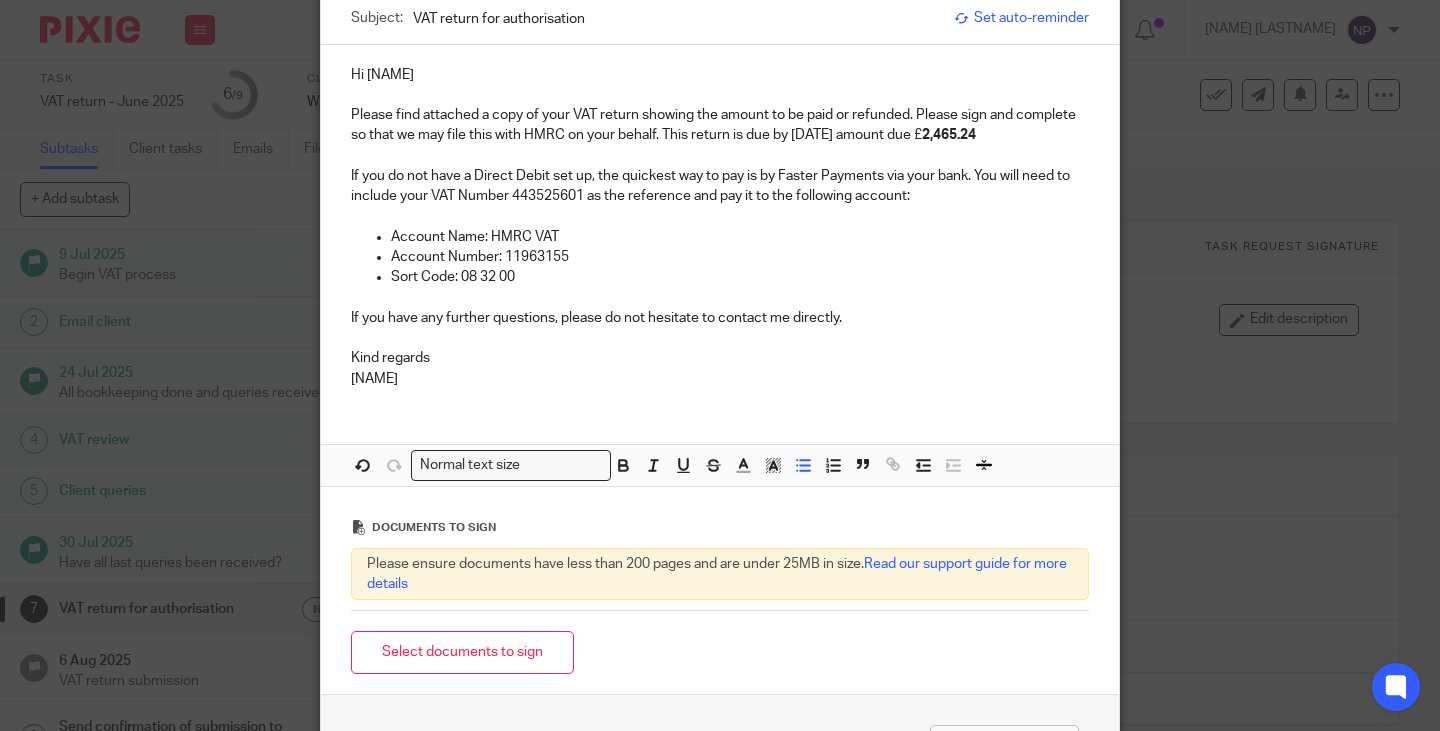 scroll, scrollTop: 349, scrollLeft: 0, axis: vertical 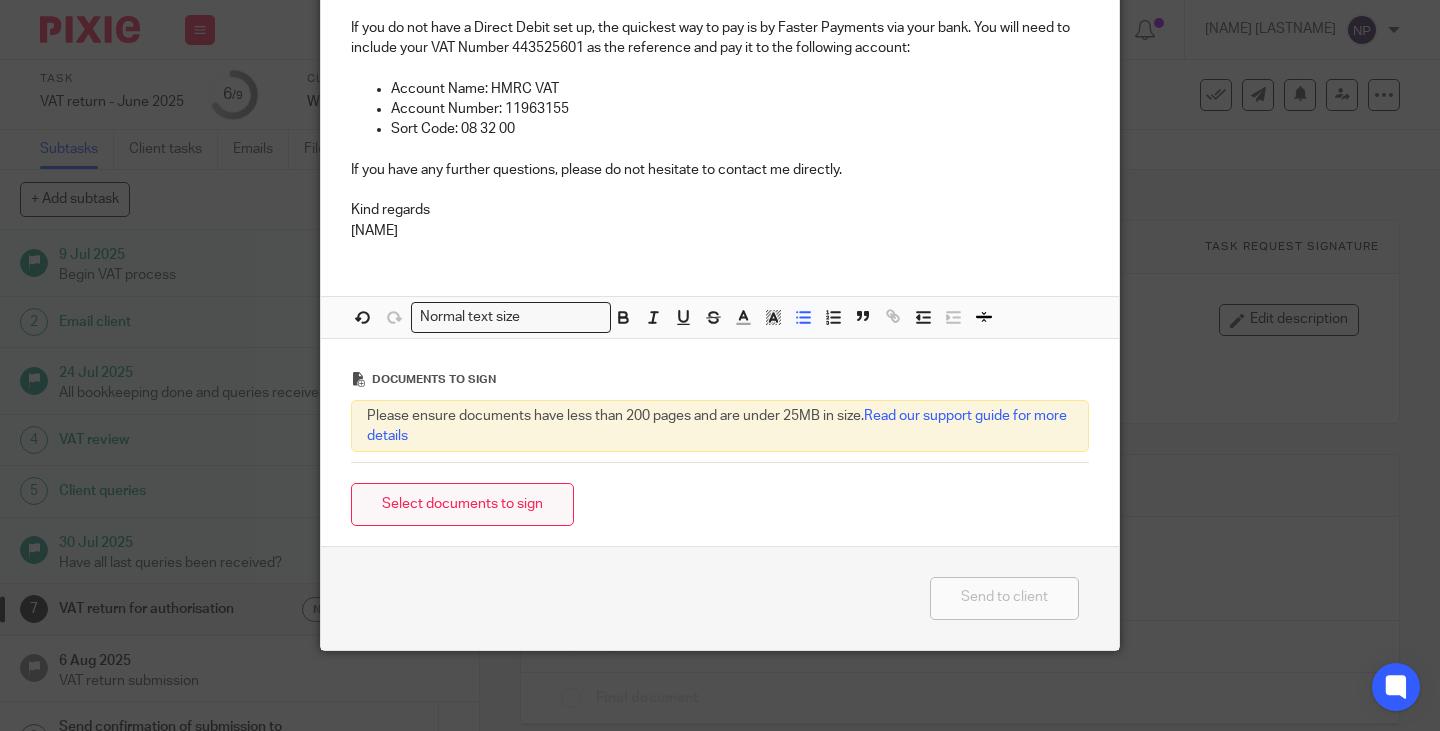 click on "Select documents to sign" at bounding box center (462, 504) 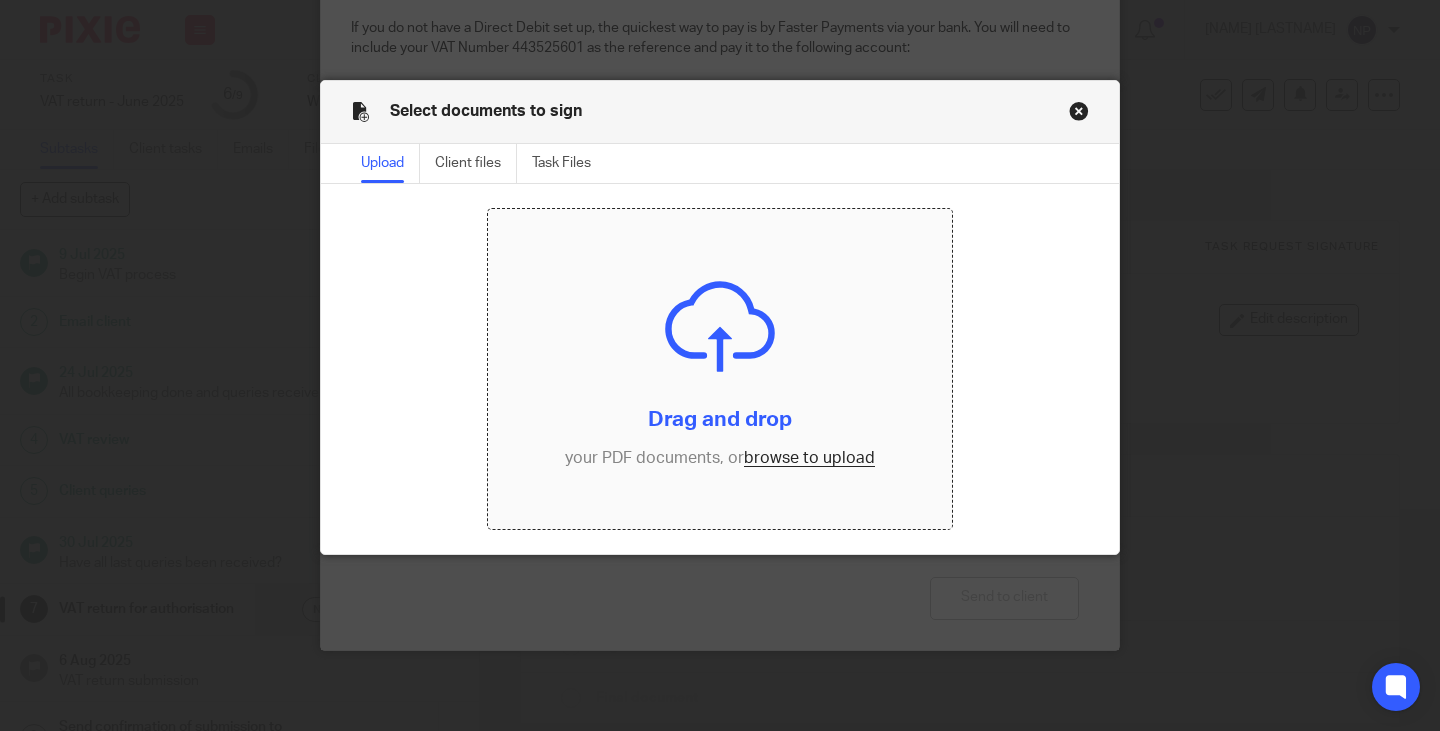 click at bounding box center [720, 369] 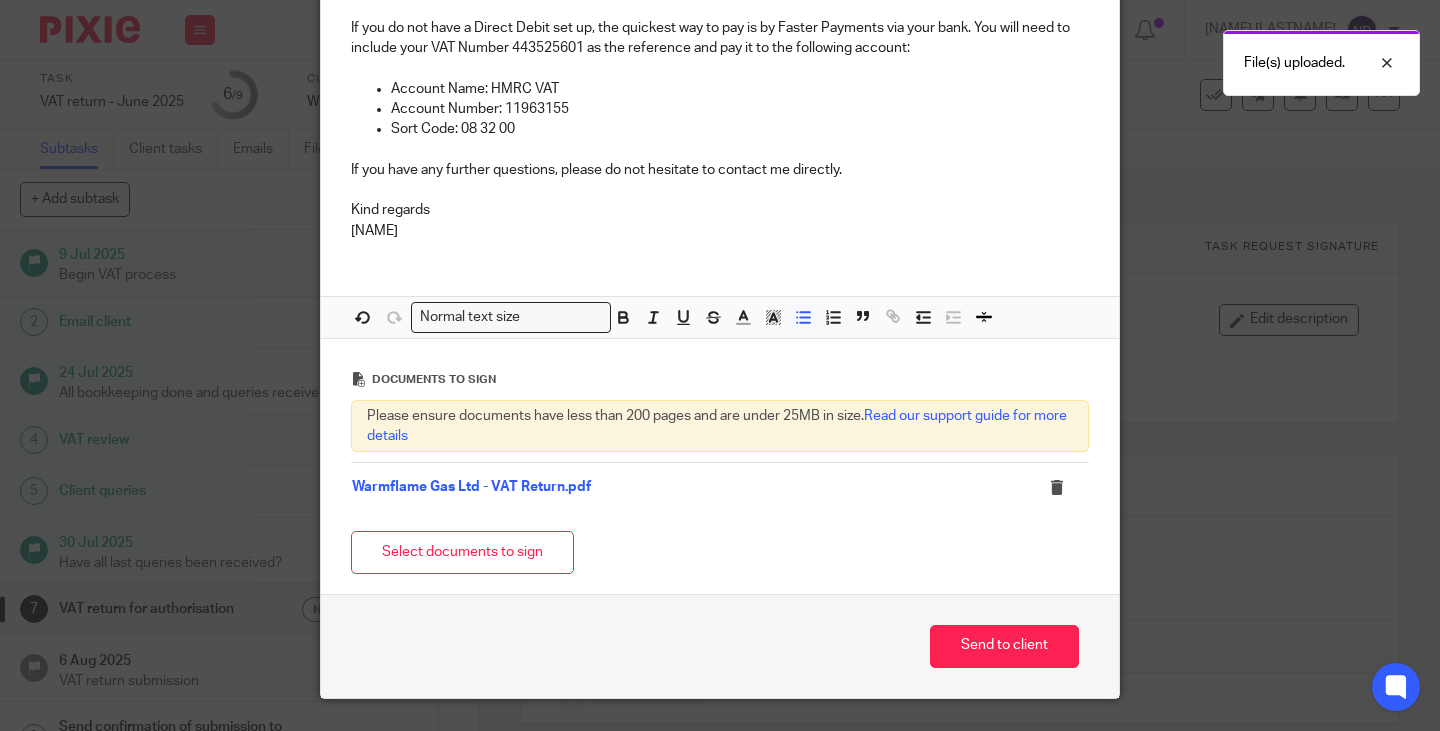 scroll, scrollTop: 149, scrollLeft: 0, axis: vertical 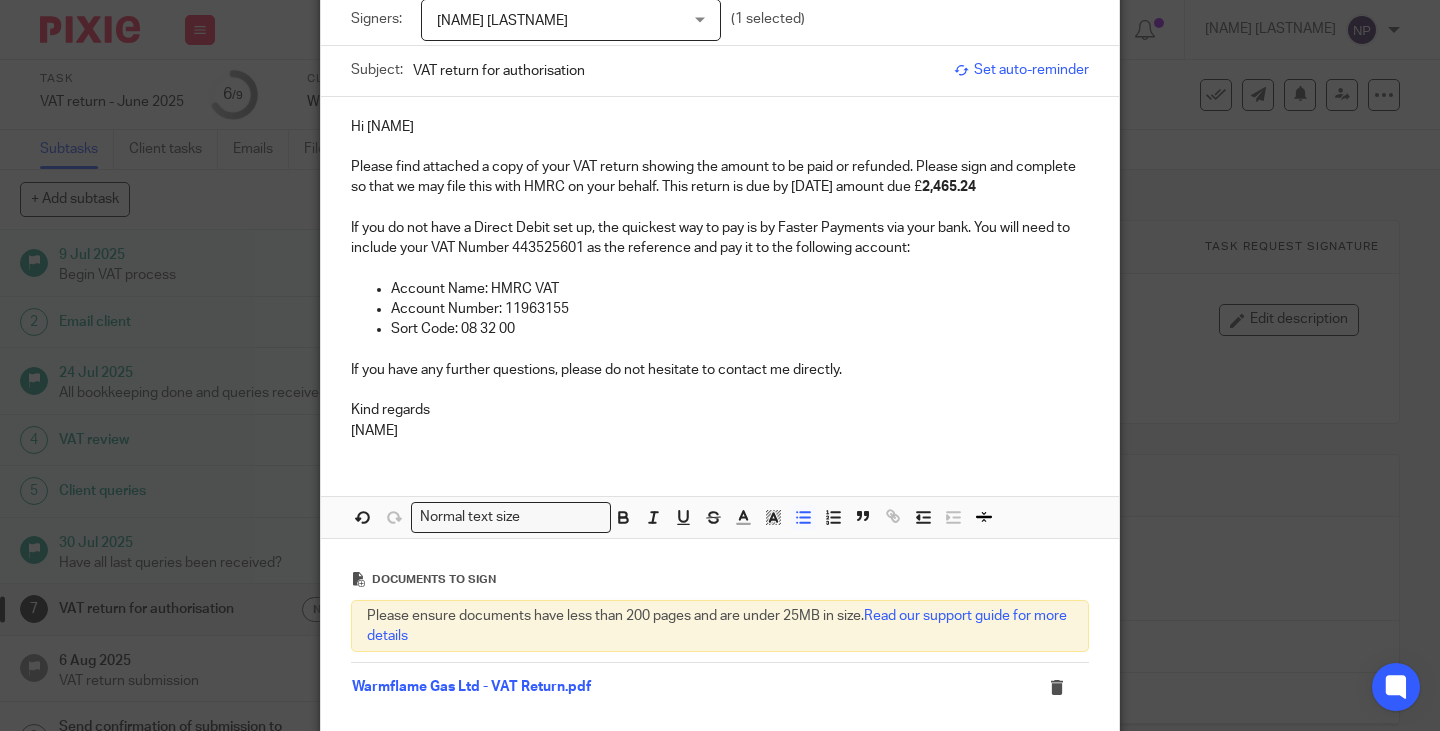 click on "Please find attached a copy of your VAT return showing the amount to be paid or refunded. Please sign and complete so that we may file this with HMRC on your behalf. This return is due by 28 Aug 2025 amount due £ 2,465.24" at bounding box center (720, 177) 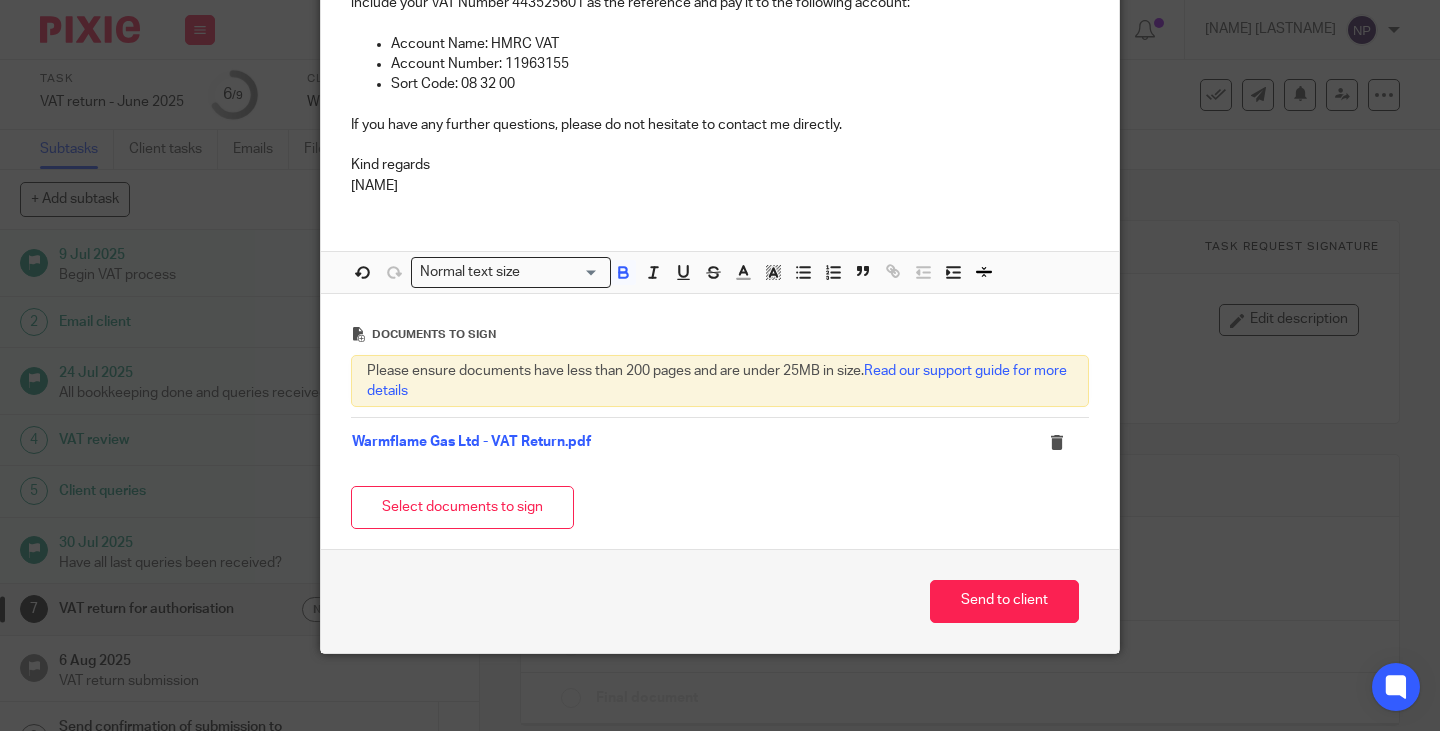 scroll, scrollTop: 397, scrollLeft: 0, axis: vertical 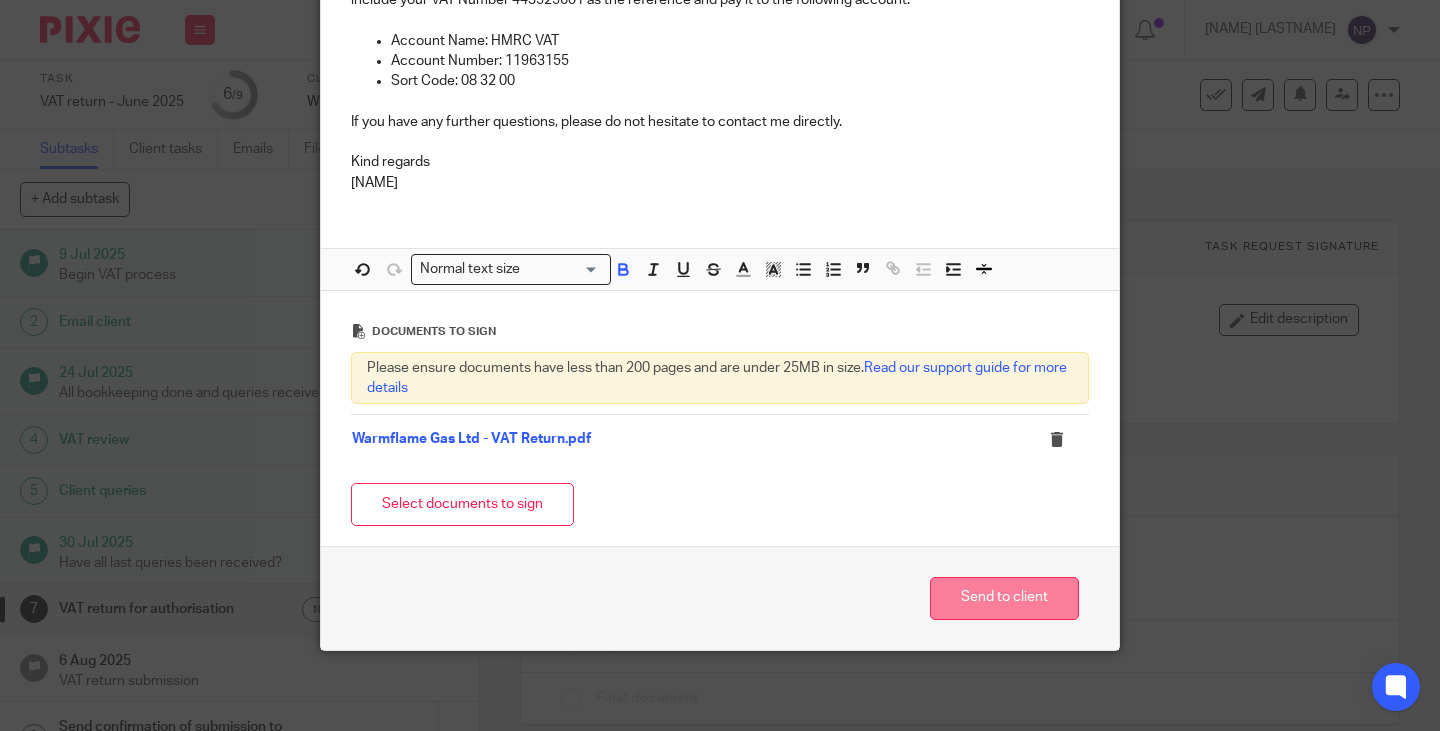 click on "Send to client" at bounding box center [1004, 598] 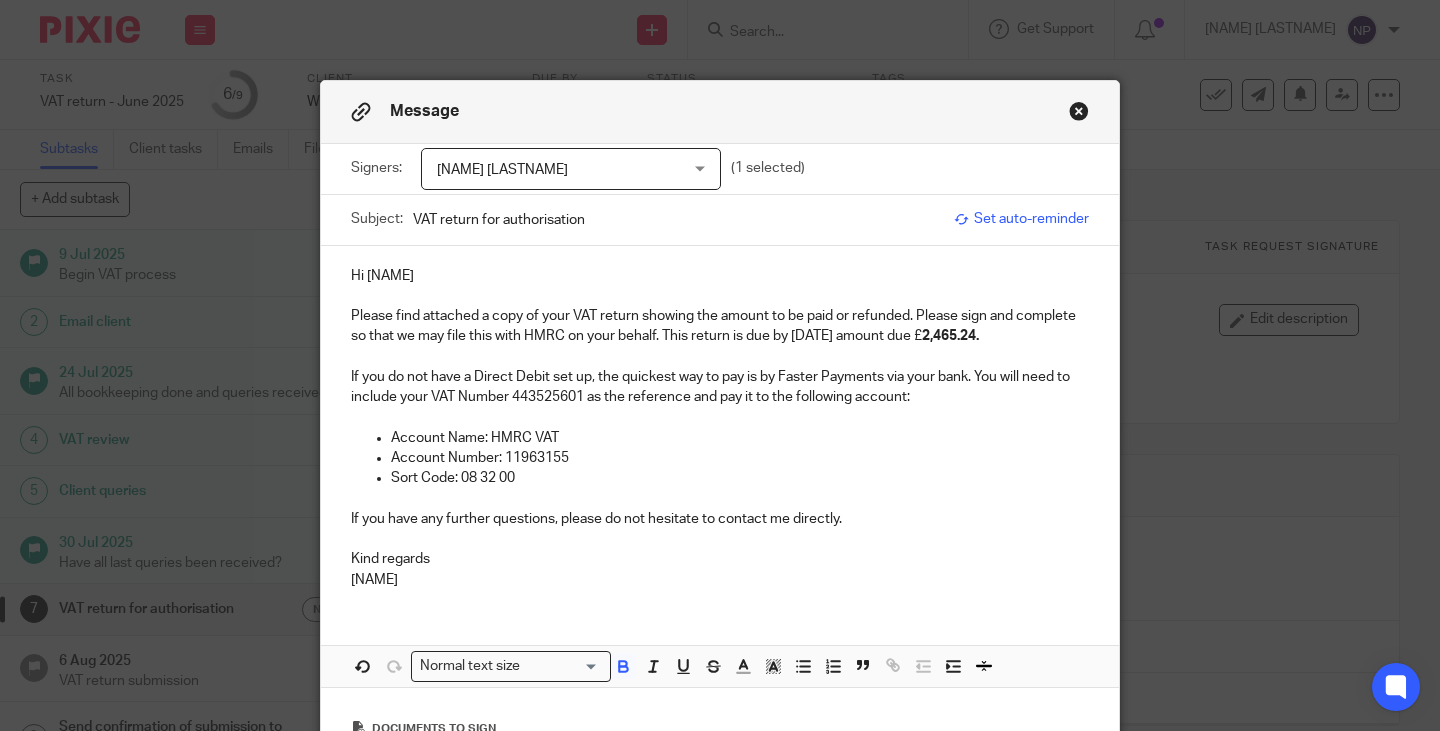 scroll, scrollTop: 397, scrollLeft: 0, axis: vertical 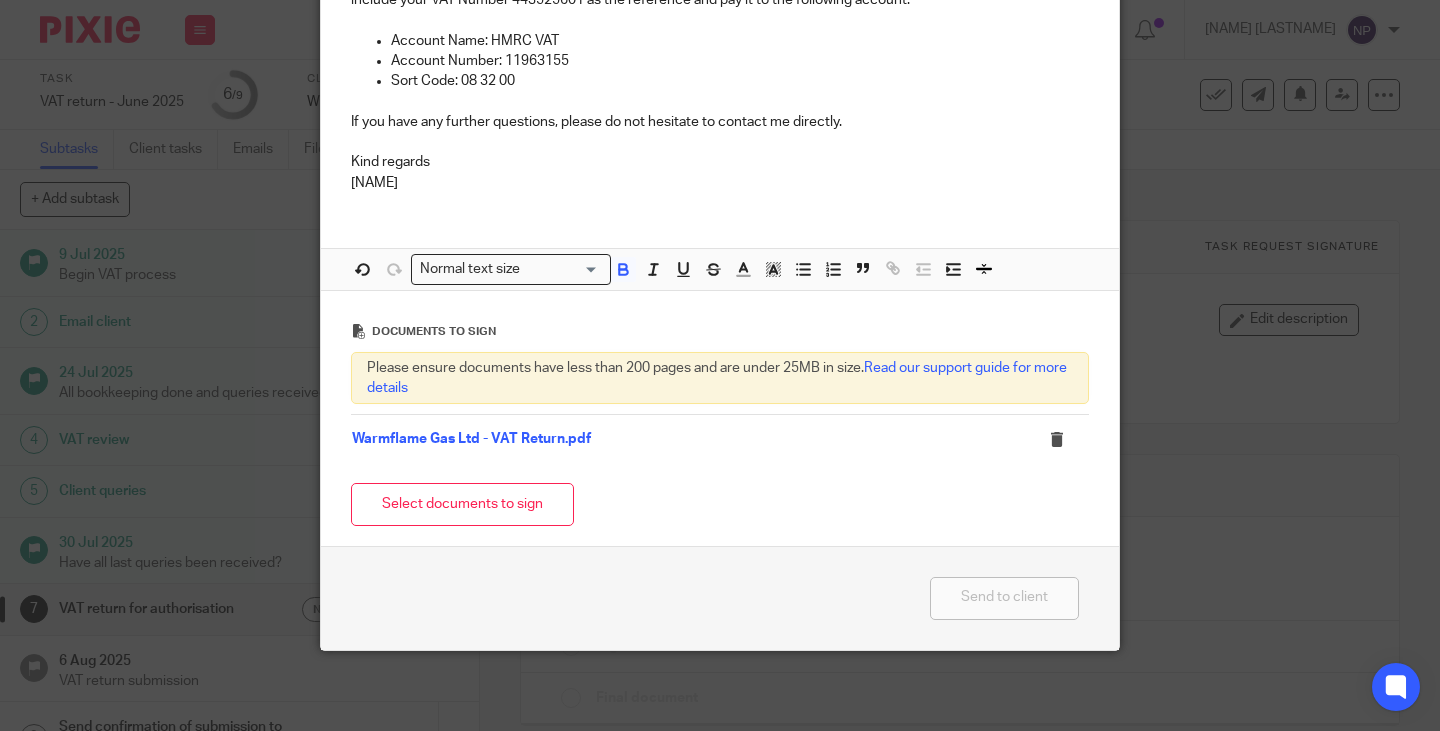 click on "Message
Signers:
Michael Hertel
Michael Hertel
Kim Marlor
Michelle Hertel
(1 selected)
Subject:     VAT return for authorisation
Set auto-reminder
Hi Mike Please find attached a copy of your VAT return showing the amount to be paid or refunded. Please sign and complete so that we may file this with HMRC on your behalf. This return is due by 28 Aug 2025 amount due £ 2,465.24. If you do not have a Direct Debit set up, the quickest way to pay is by Faster Payments via your bank. You will need to include your VAT Number 443525601 as the reference and pay it to the following account: Account Name: HMRC VAT Account Number: 11963155 Sort Code: 08 32 00 If you have any further questions, please do not hesitate to contact me directly. Kind regards Nicky           Attachments" at bounding box center [720, 365] 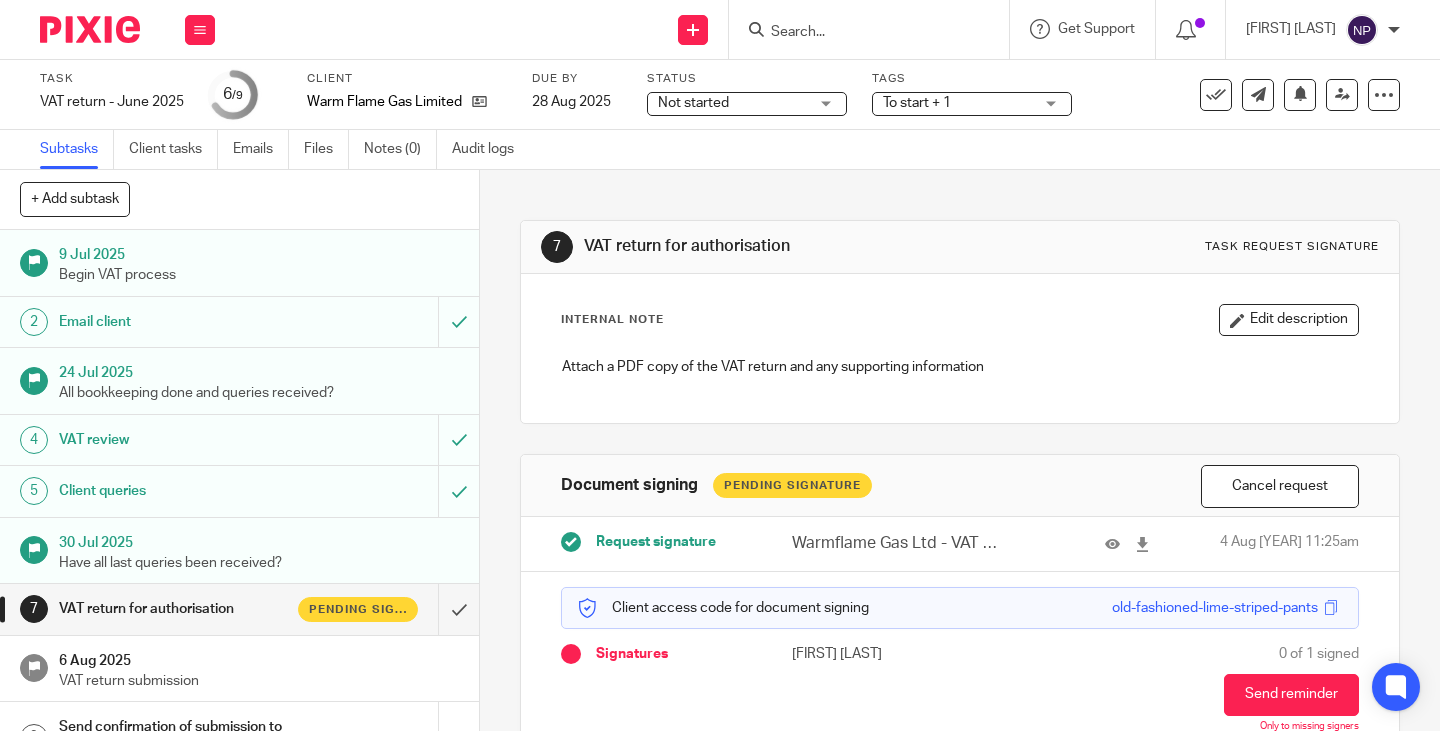 scroll, scrollTop: 0, scrollLeft: 0, axis: both 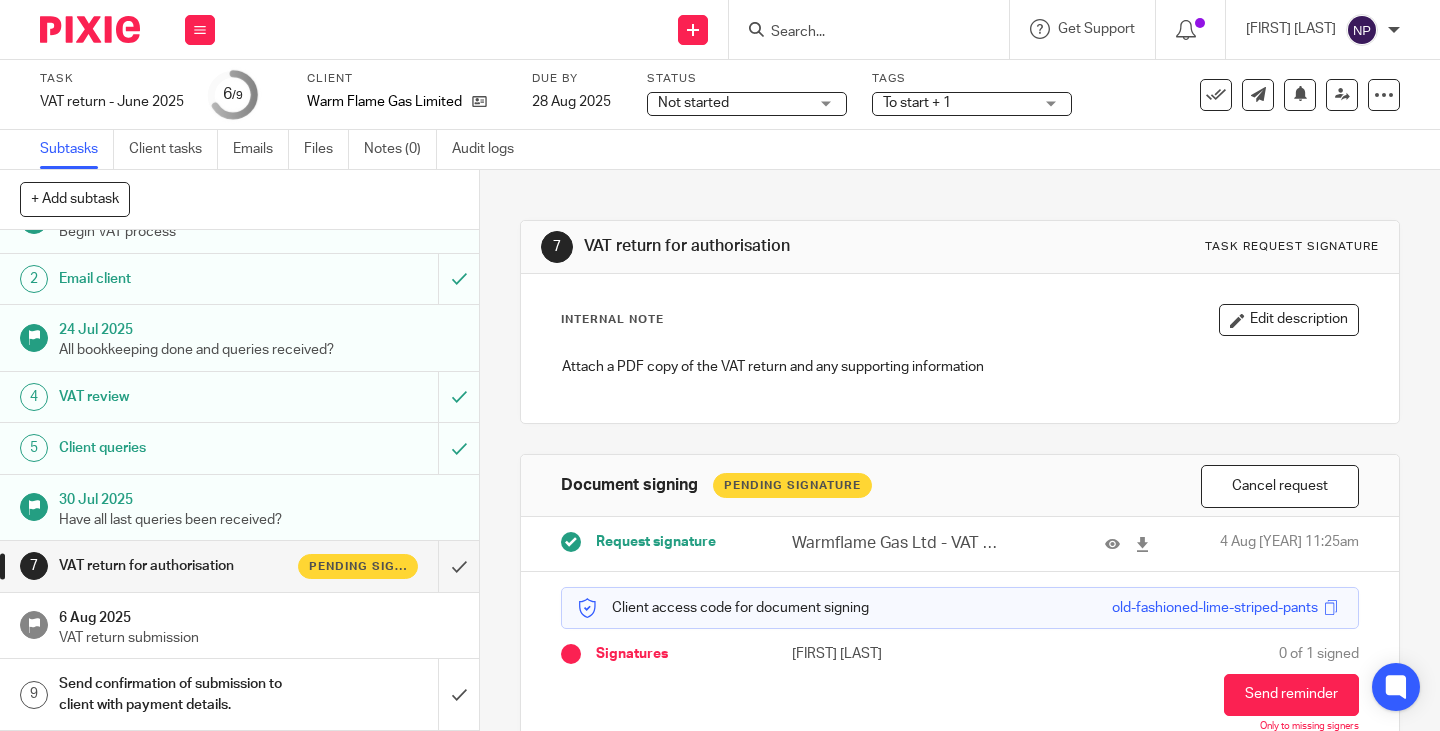 click on "6 Aug 2025" at bounding box center [259, 615] 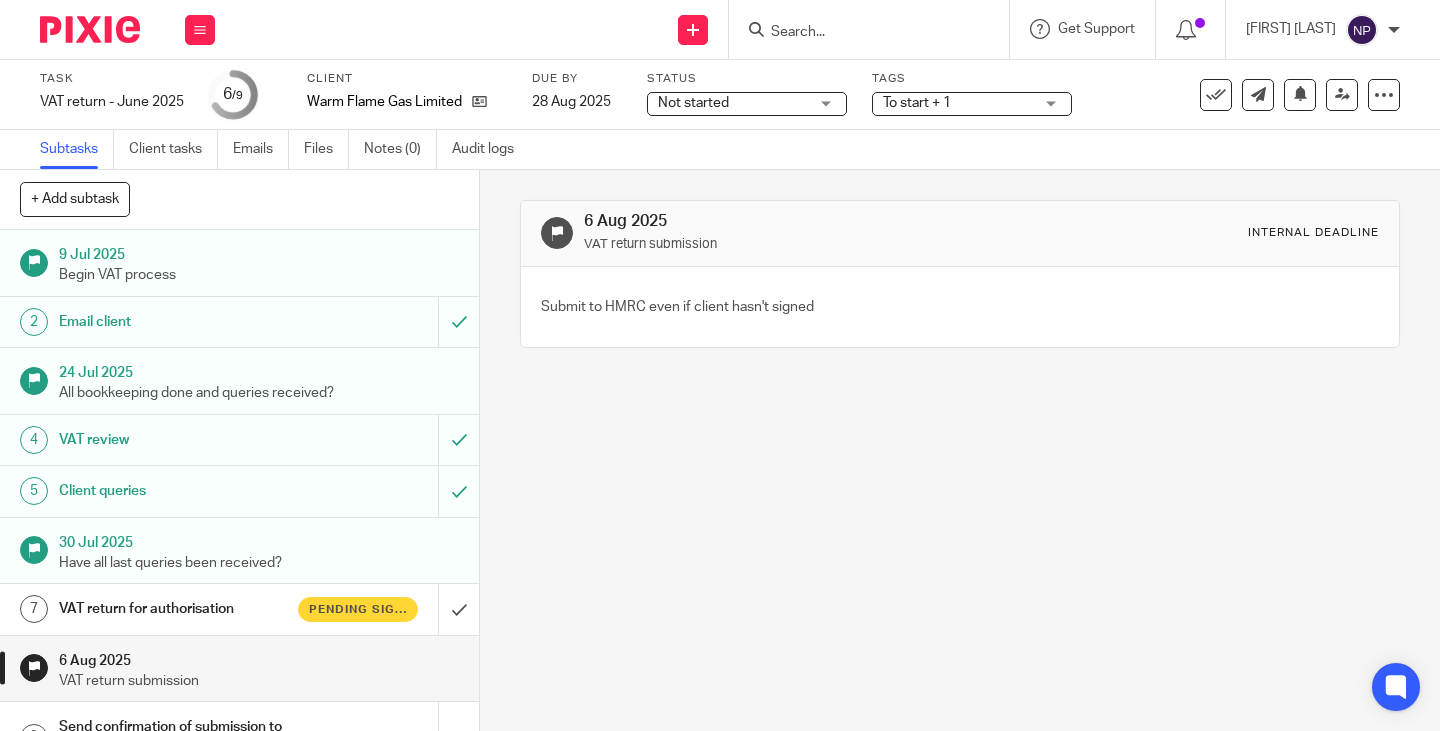 scroll, scrollTop: 0, scrollLeft: 0, axis: both 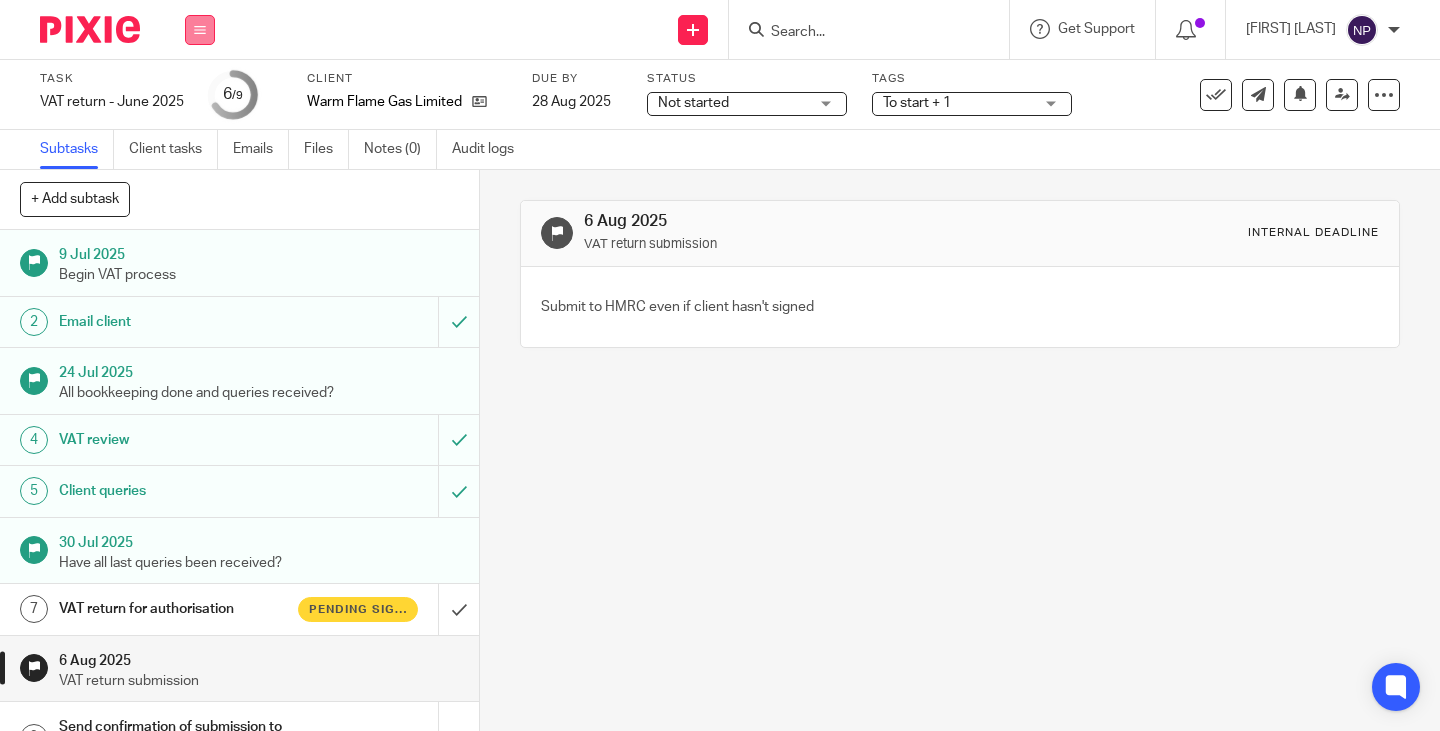 click at bounding box center (200, 30) 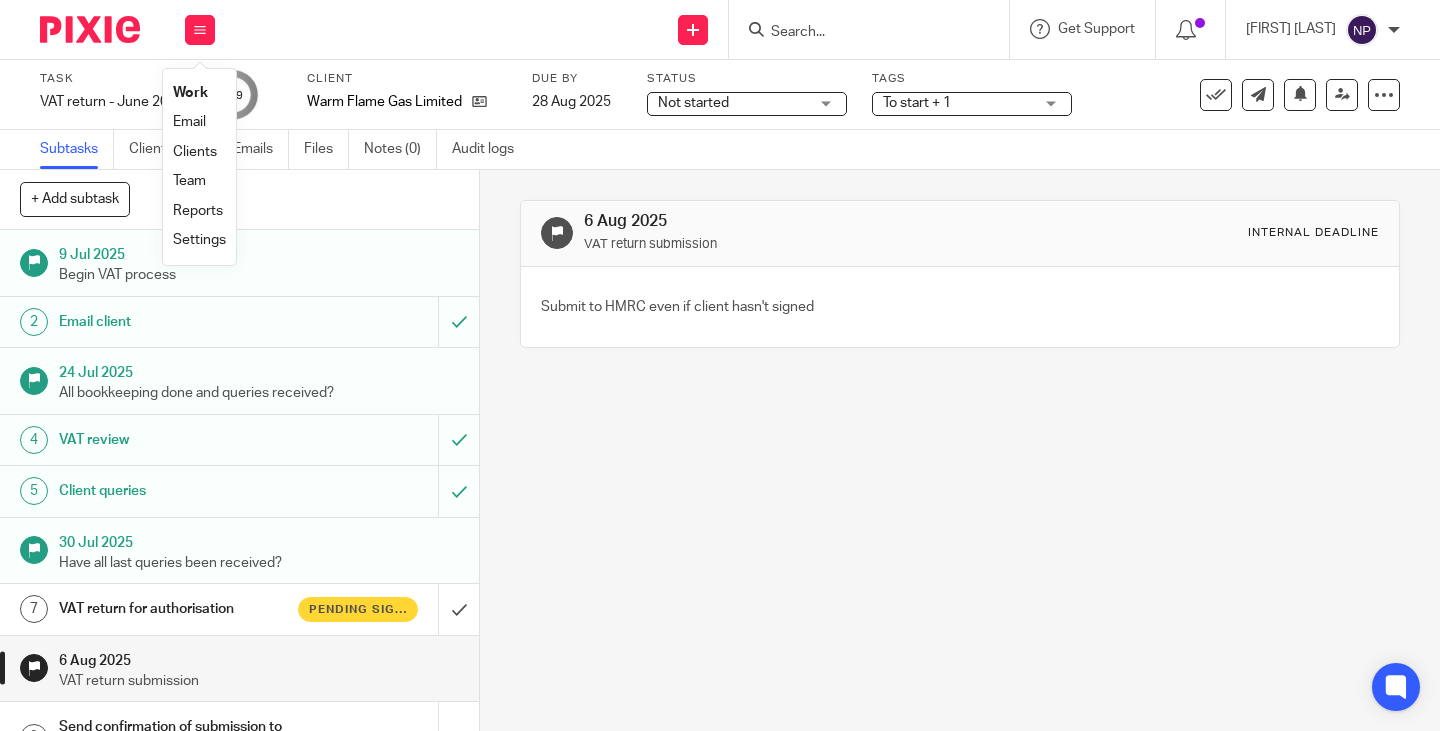 click on "Work" at bounding box center [190, 93] 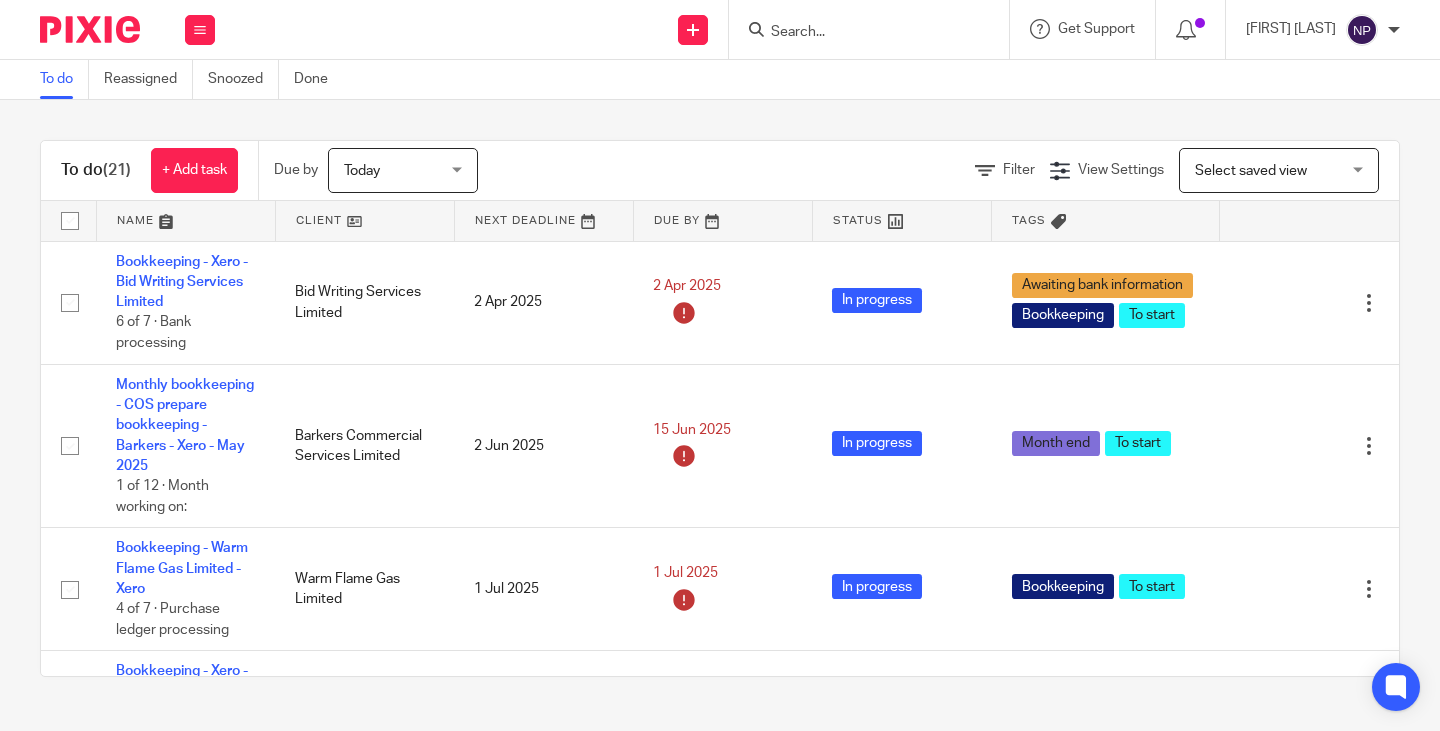 scroll, scrollTop: 0, scrollLeft: 0, axis: both 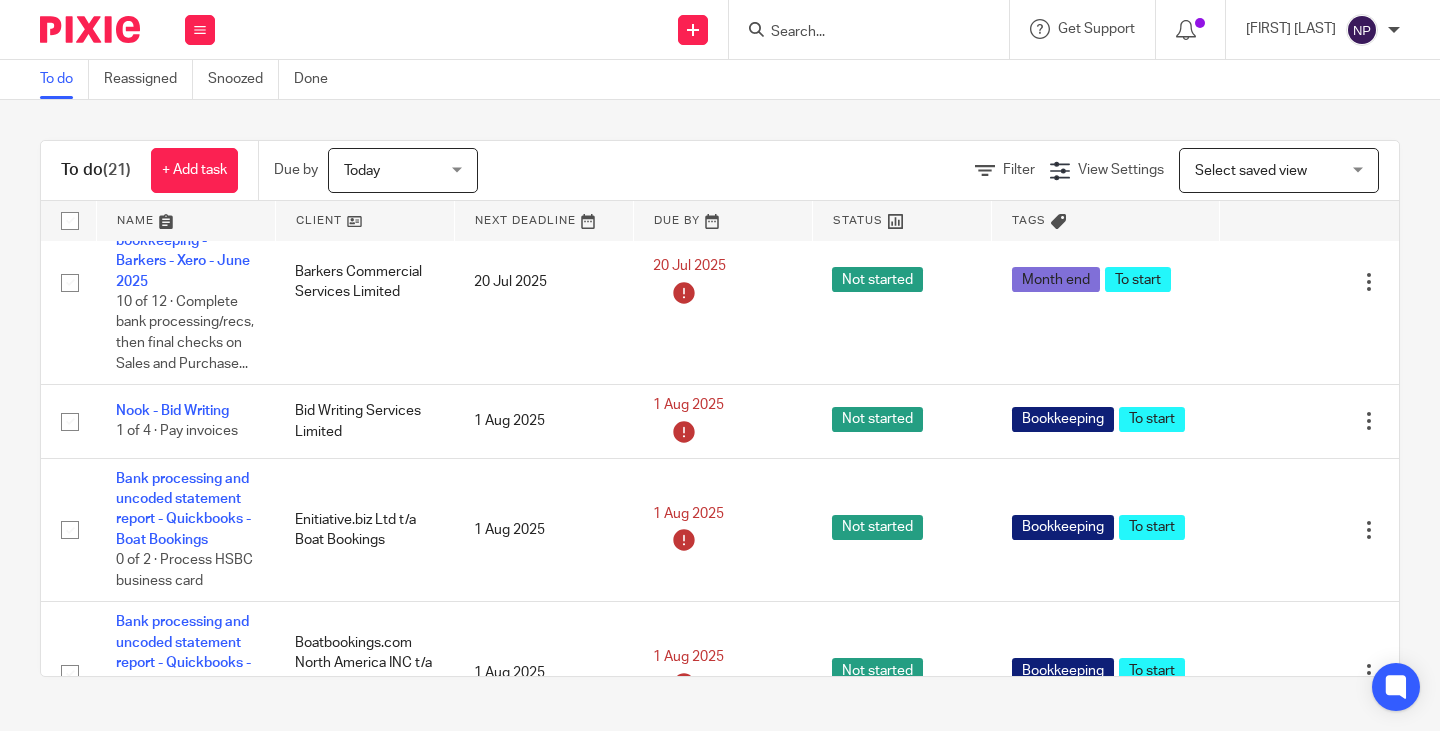 click at bounding box center [859, 33] 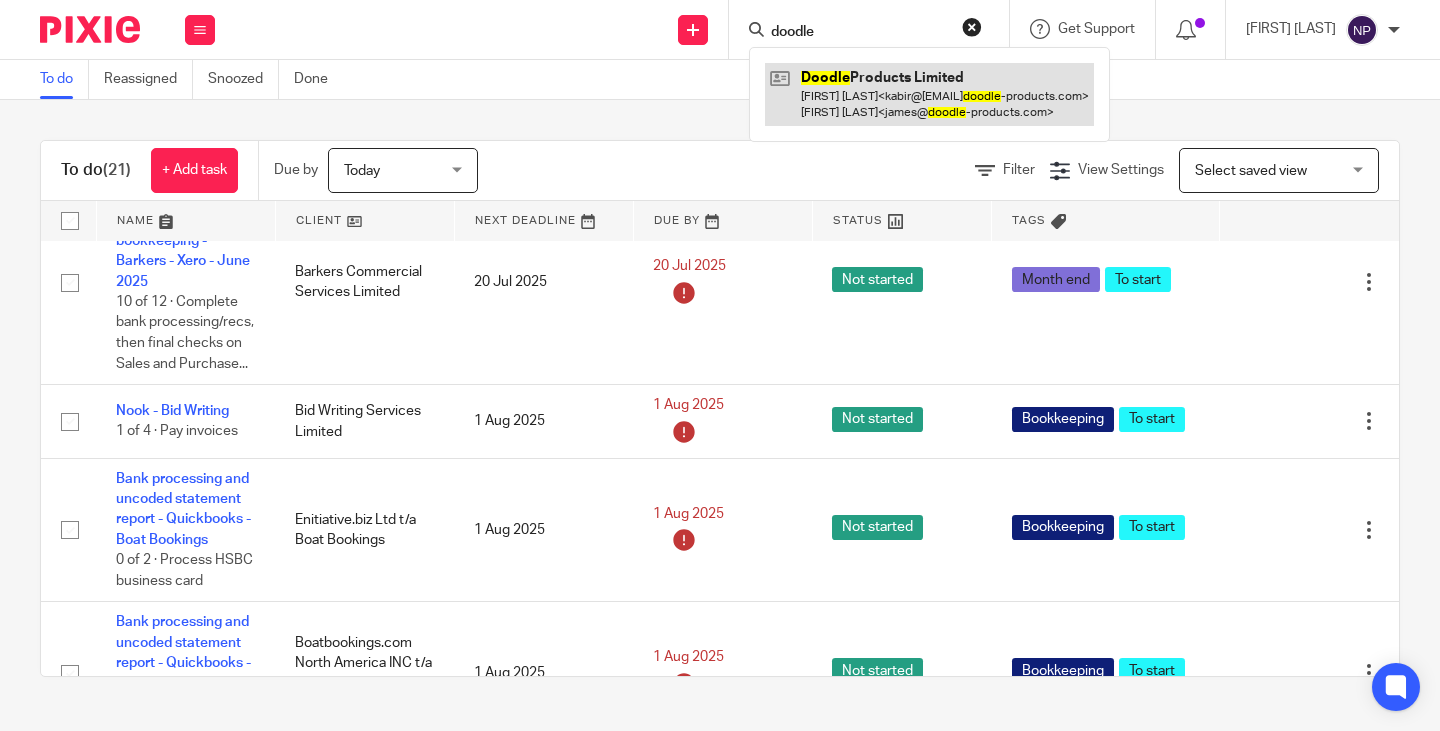 type on "doodle" 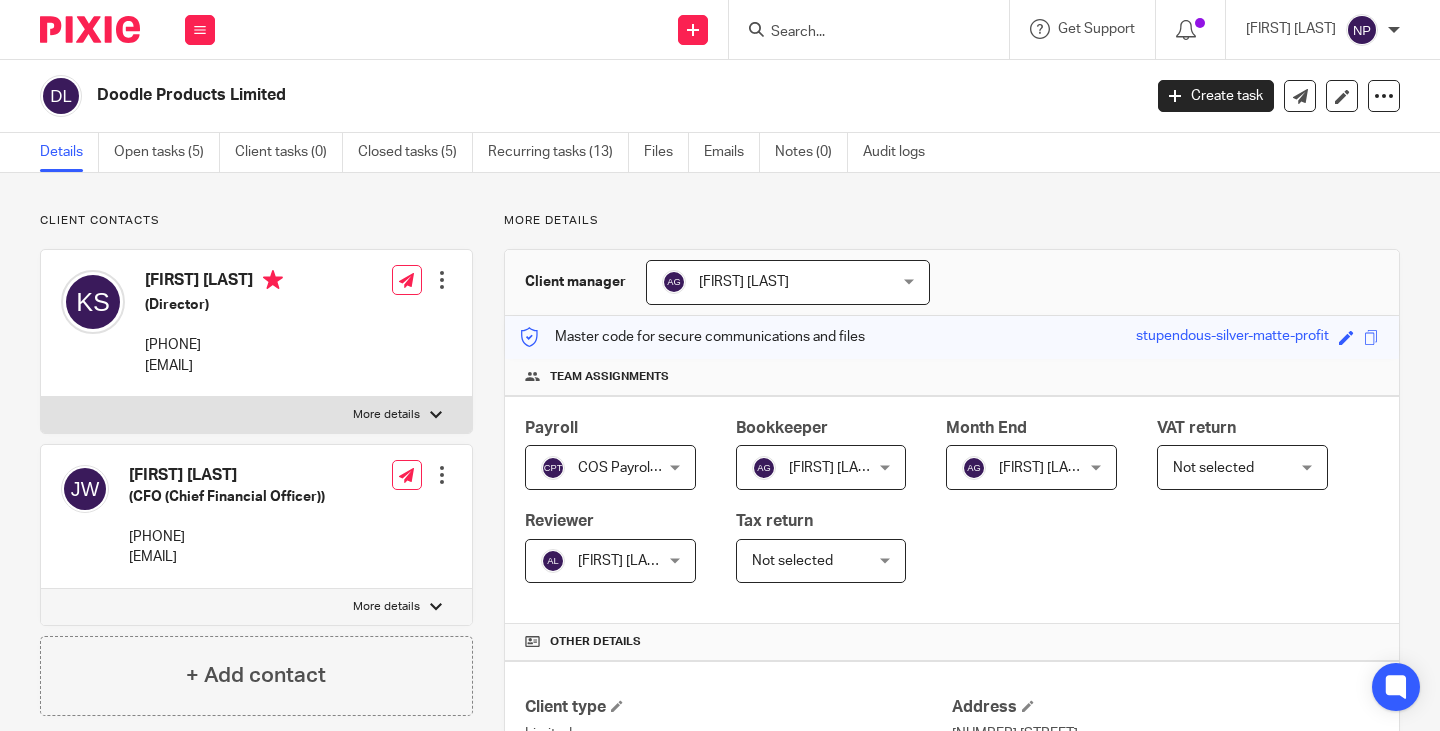 scroll, scrollTop: 0, scrollLeft: 0, axis: both 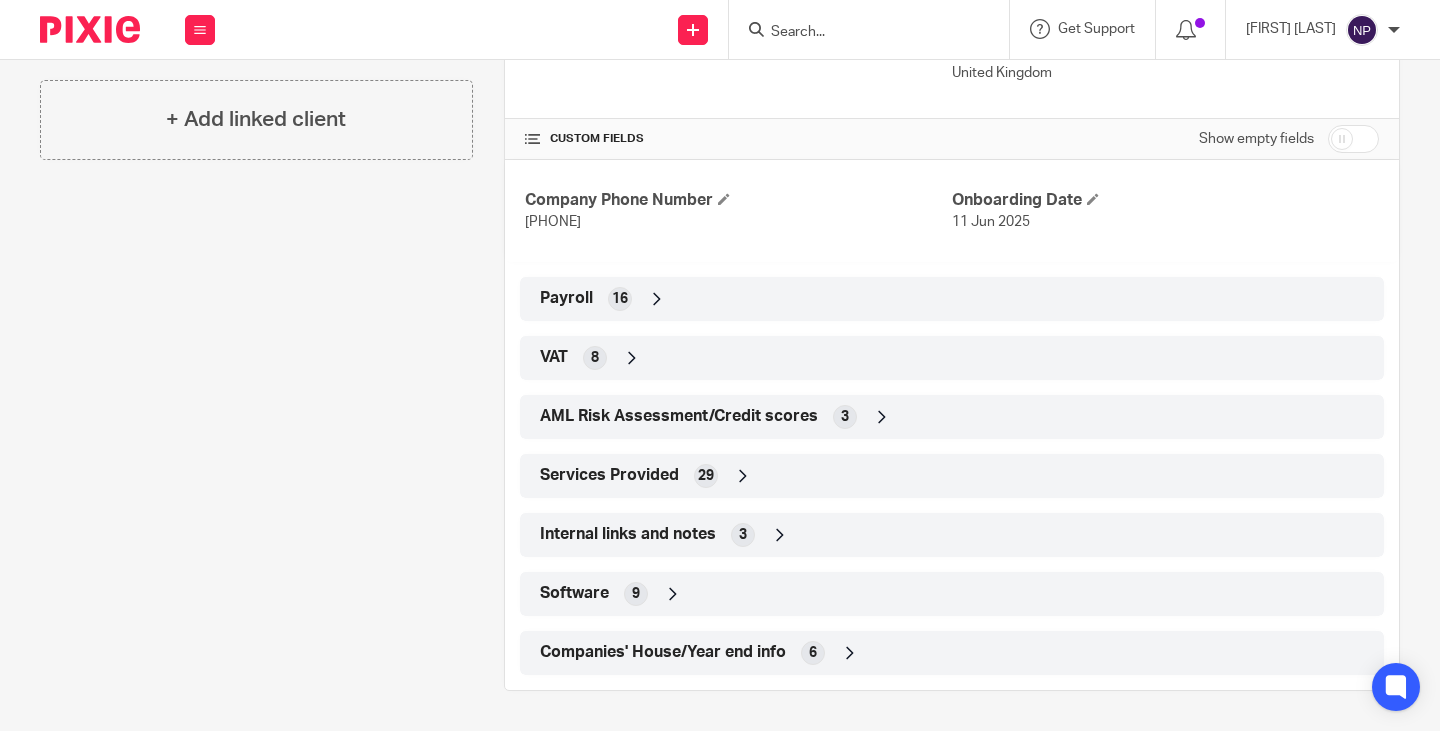 click on "Services Provided   29" at bounding box center [952, 476] 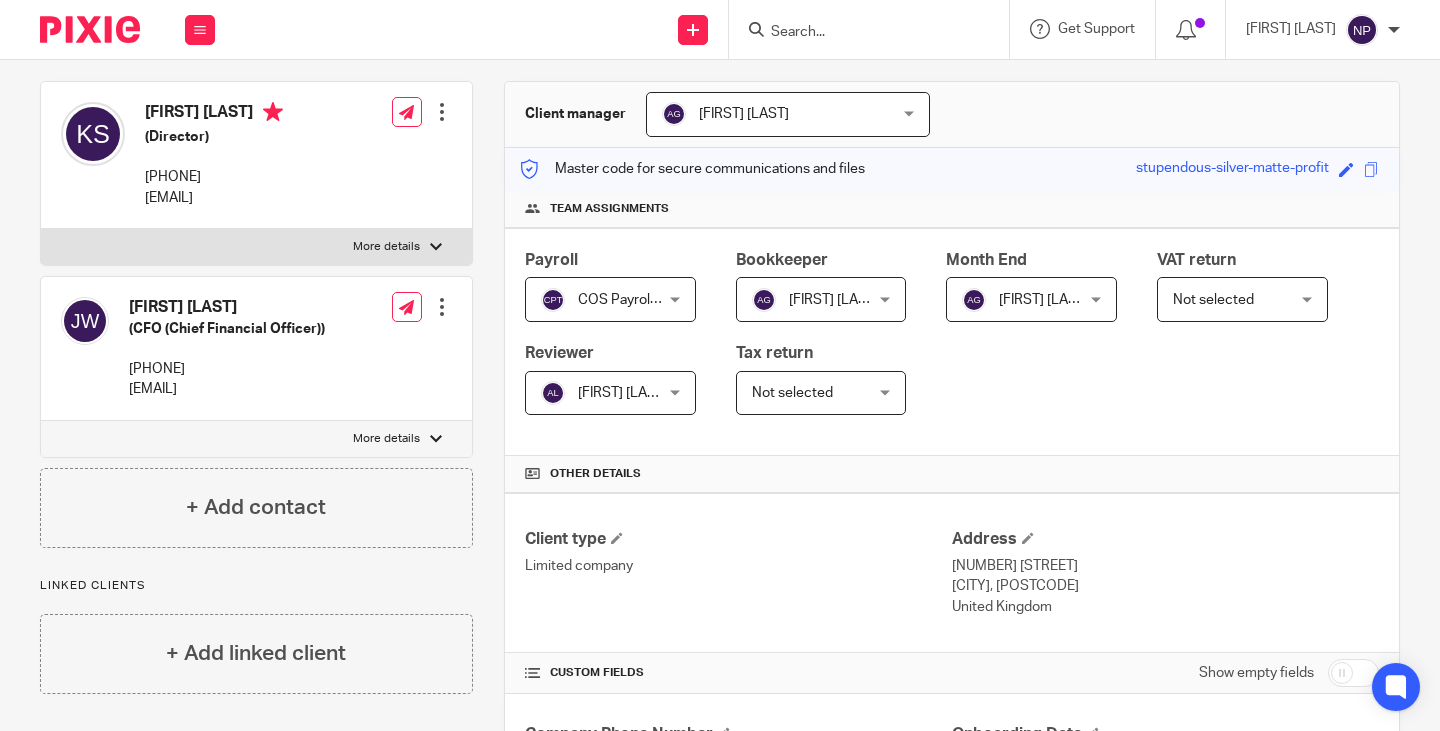 scroll, scrollTop: 0, scrollLeft: 0, axis: both 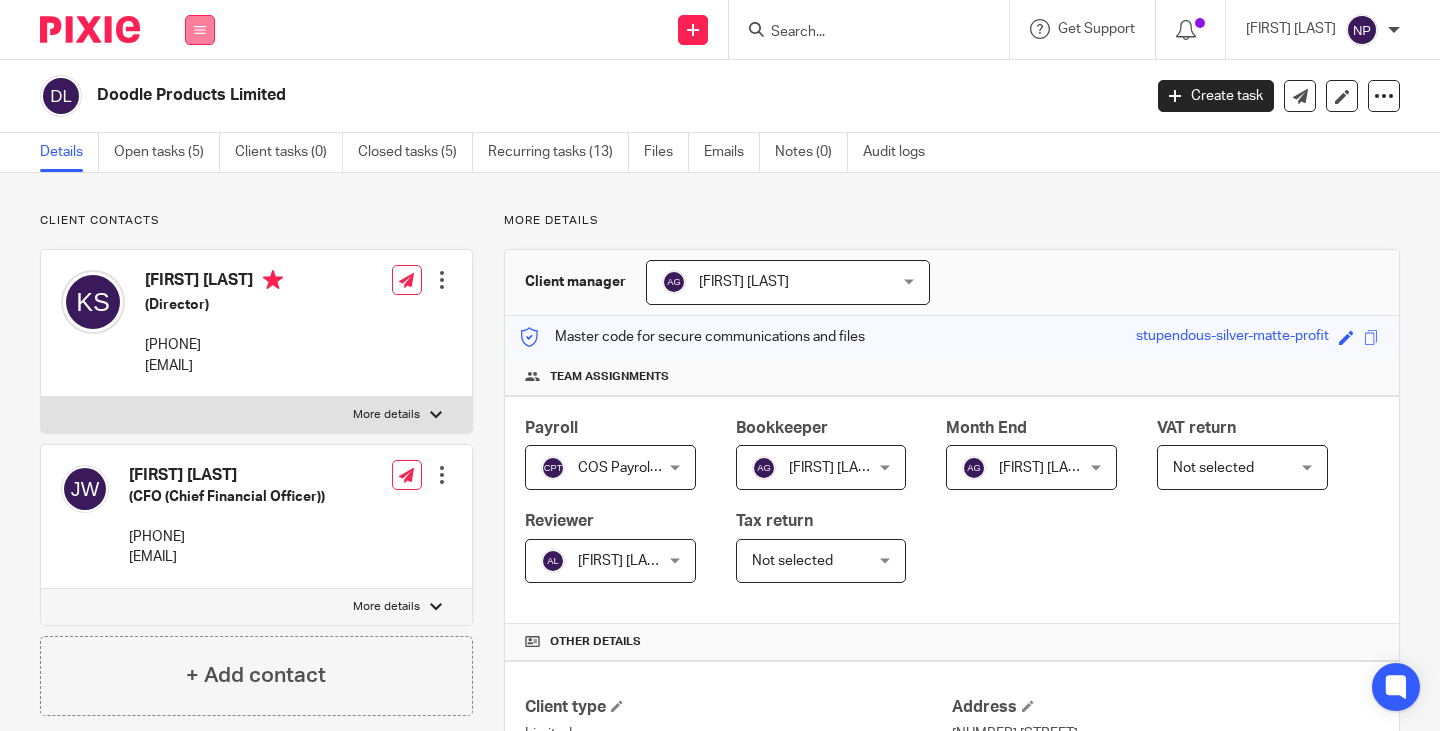 click at bounding box center [200, 30] 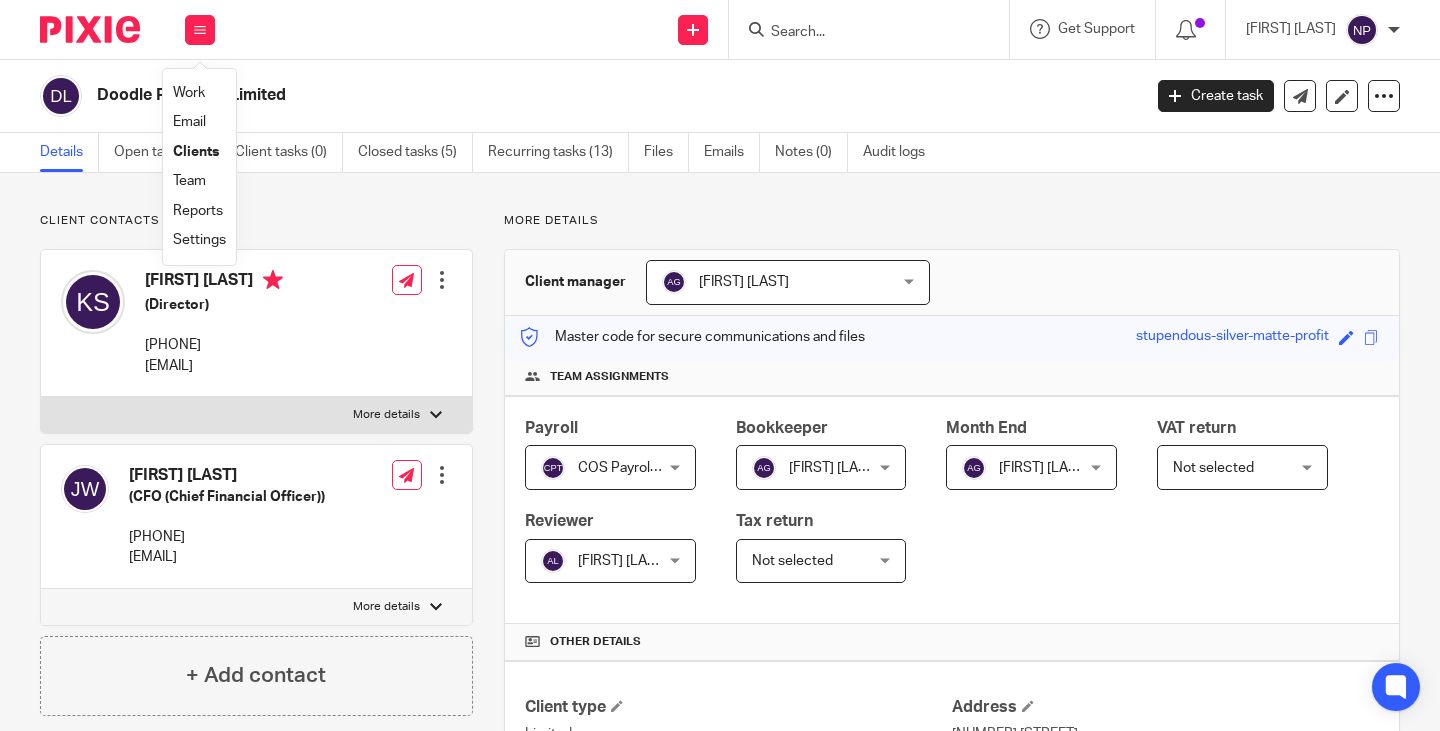 click on "Settings" at bounding box center (199, 240) 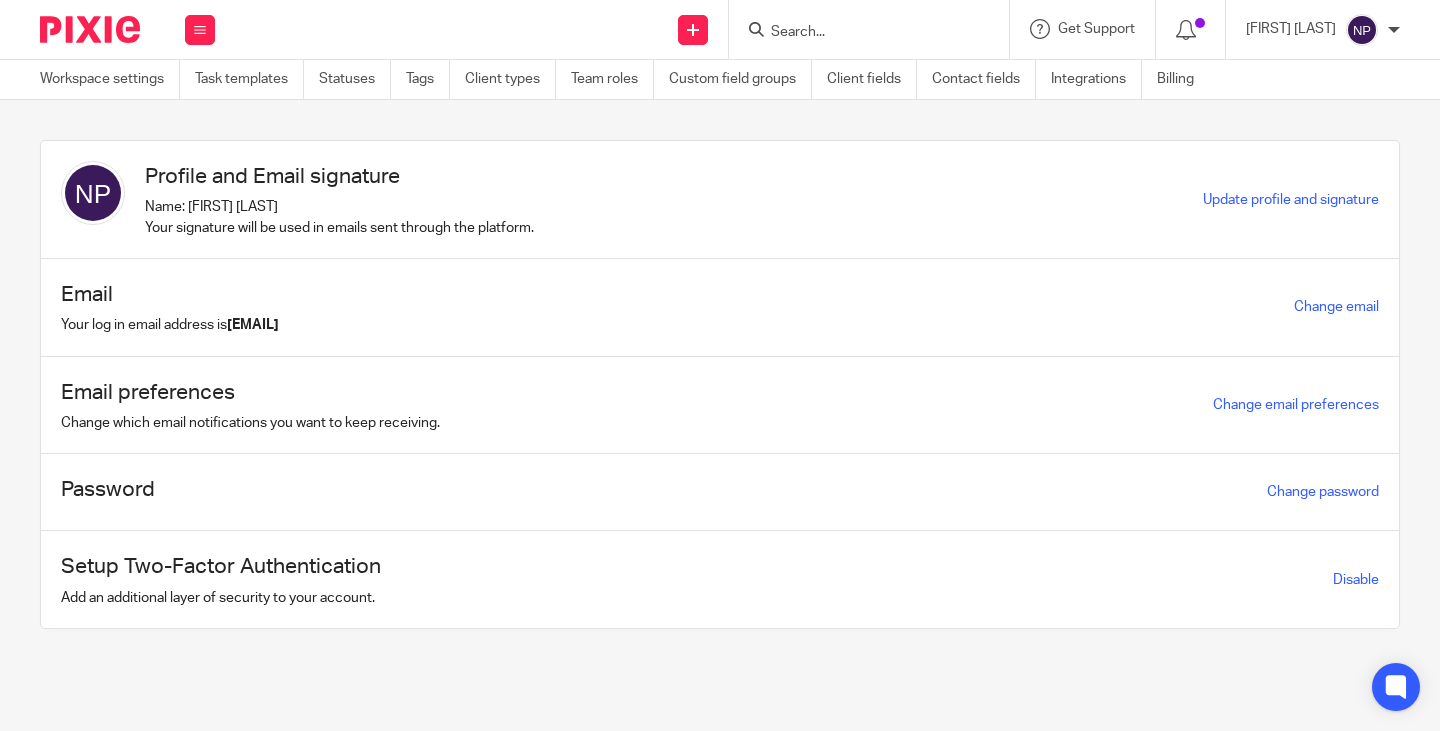 scroll, scrollTop: 0, scrollLeft: 0, axis: both 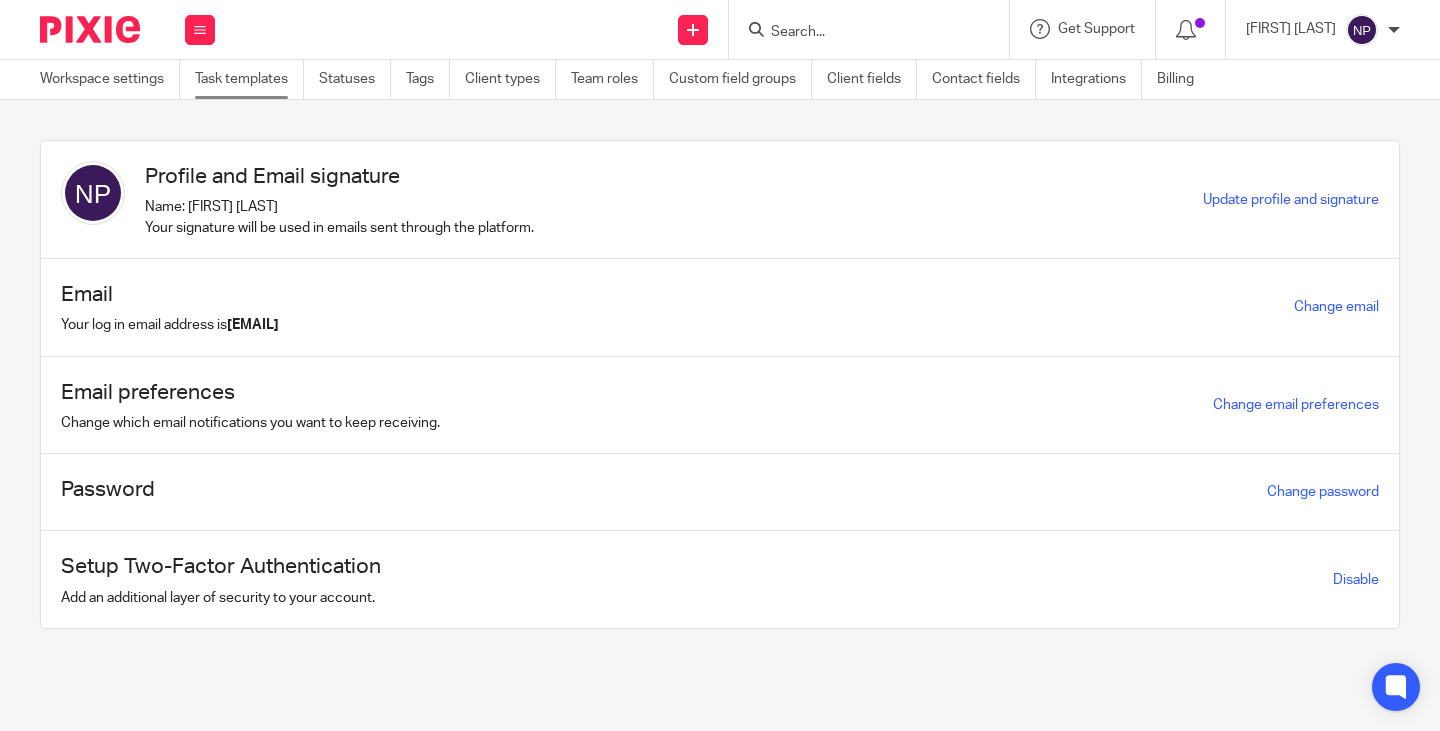 click on "Task templates" at bounding box center (249, 79) 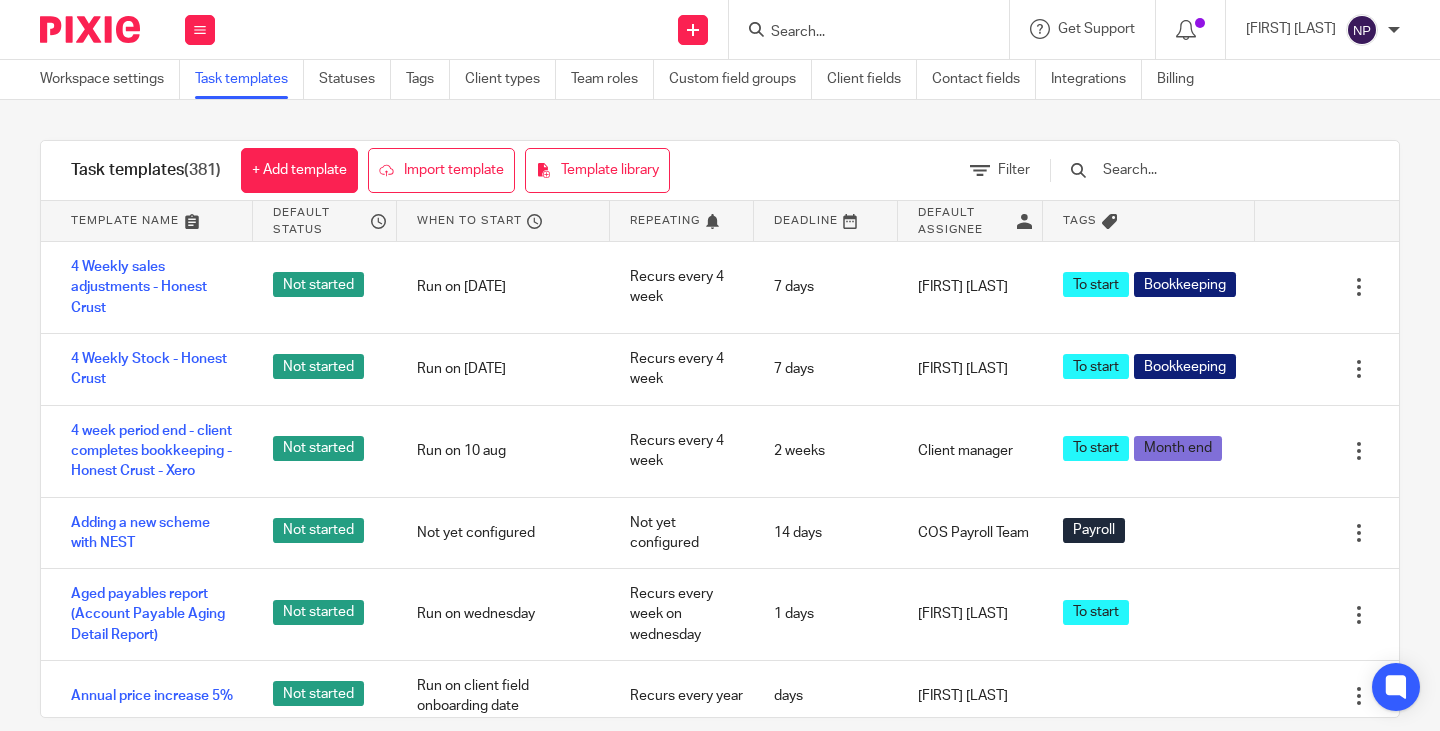 scroll, scrollTop: 0, scrollLeft: 0, axis: both 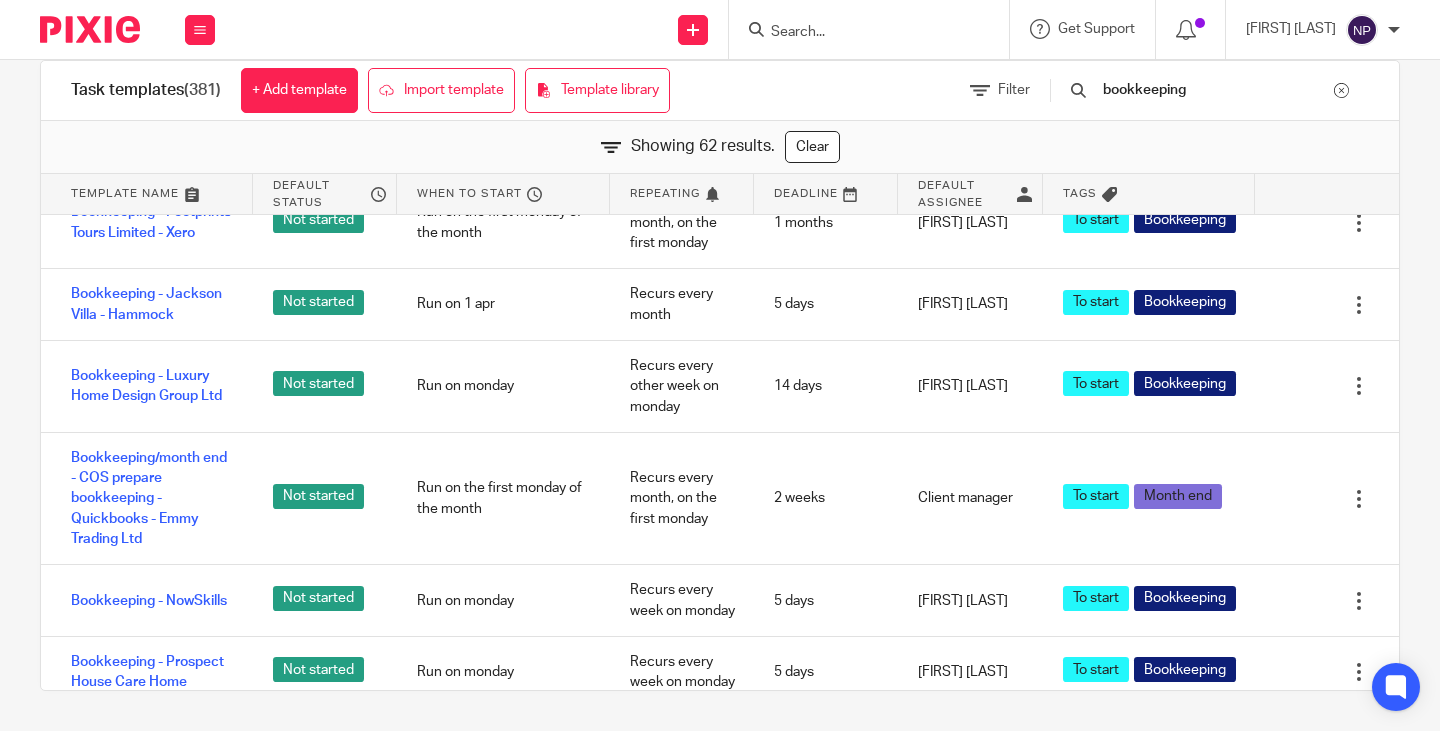 type on "bookkeeping" 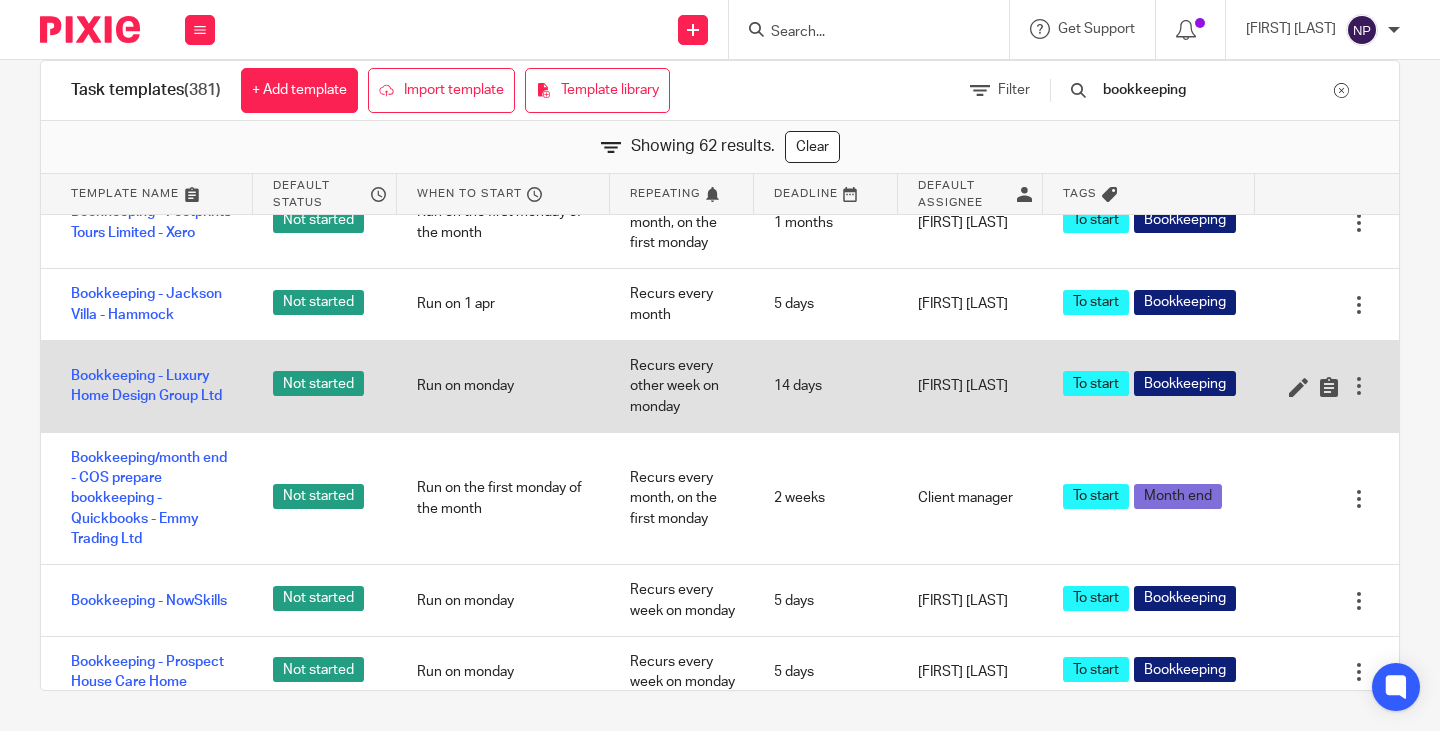 drag, startPoint x: 178, startPoint y: 580, endPoint x: 1340, endPoint y: 512, distance: 1163.9879 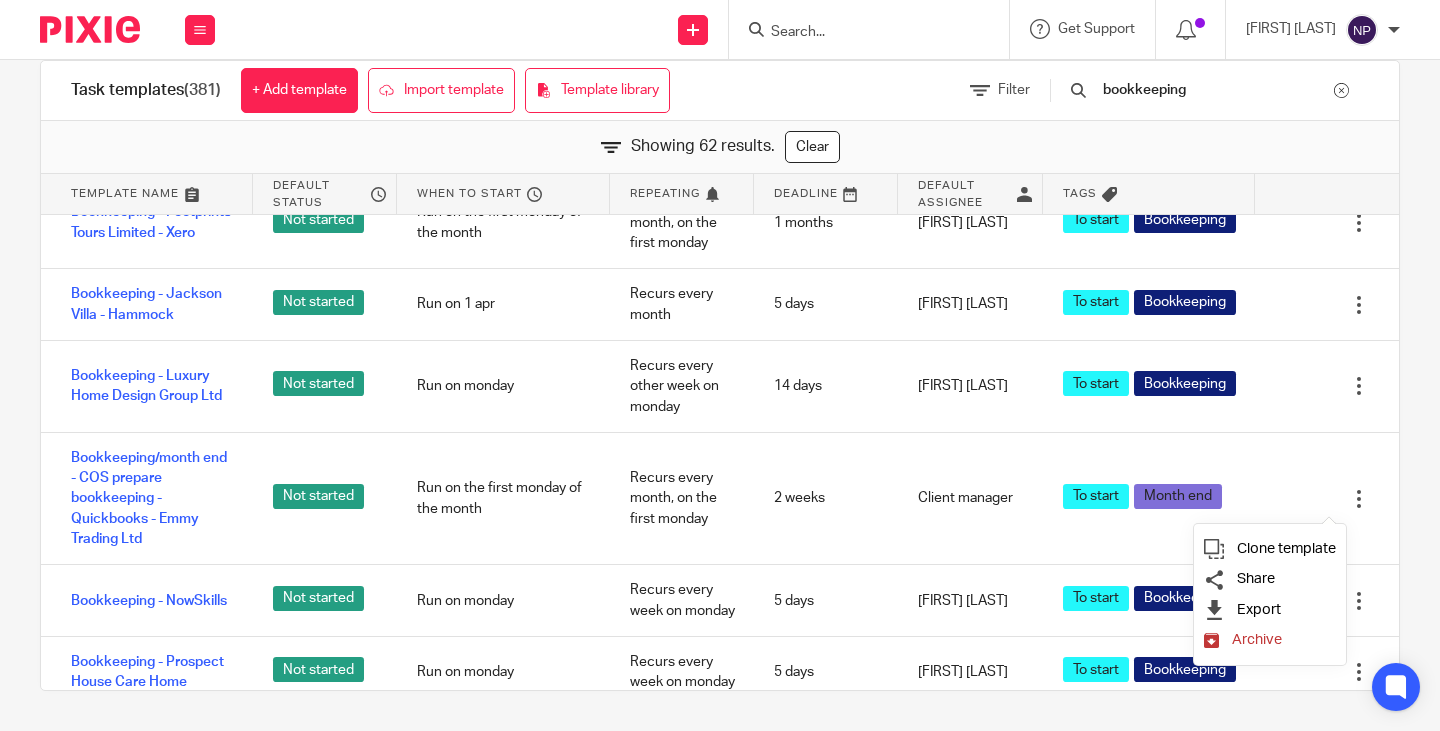 click on "Archive" at bounding box center [1257, 639] 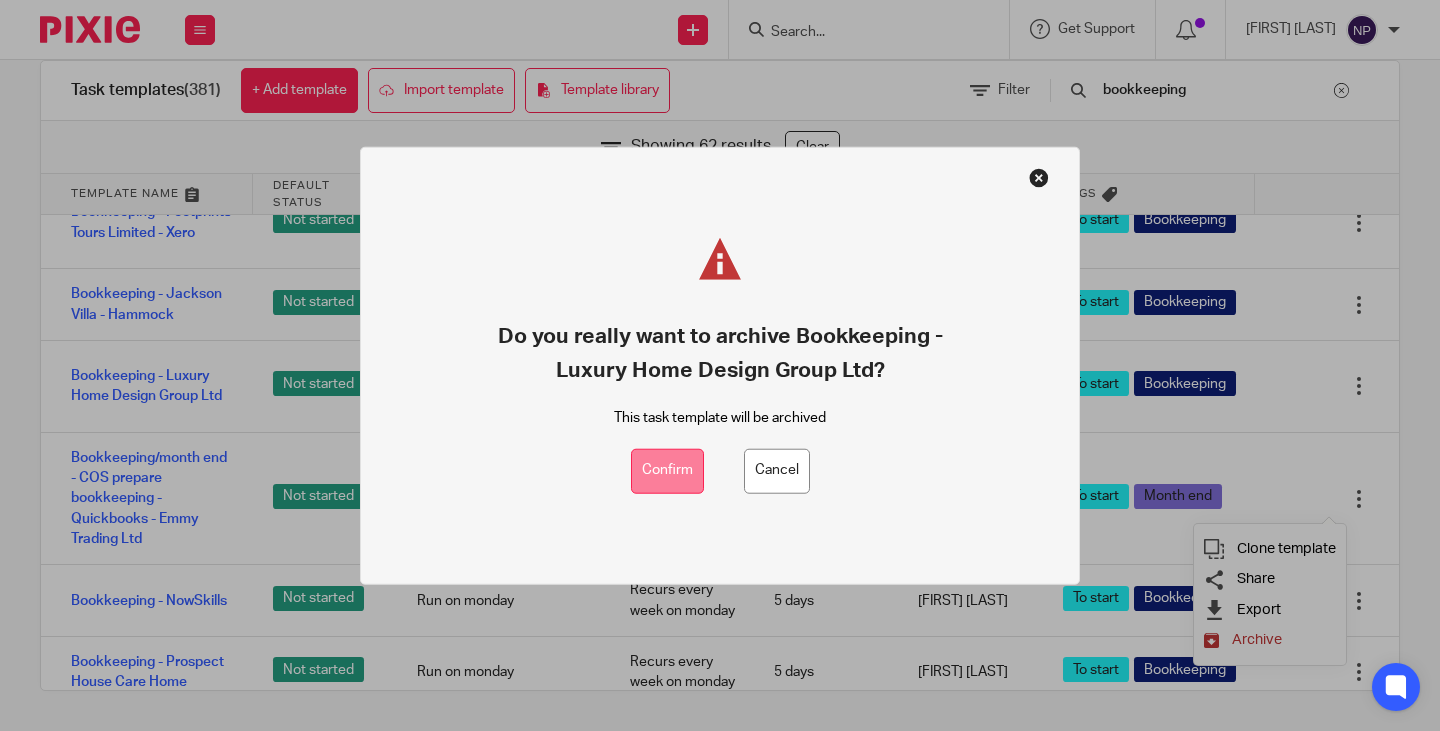click on "Confirm" at bounding box center [667, 470] 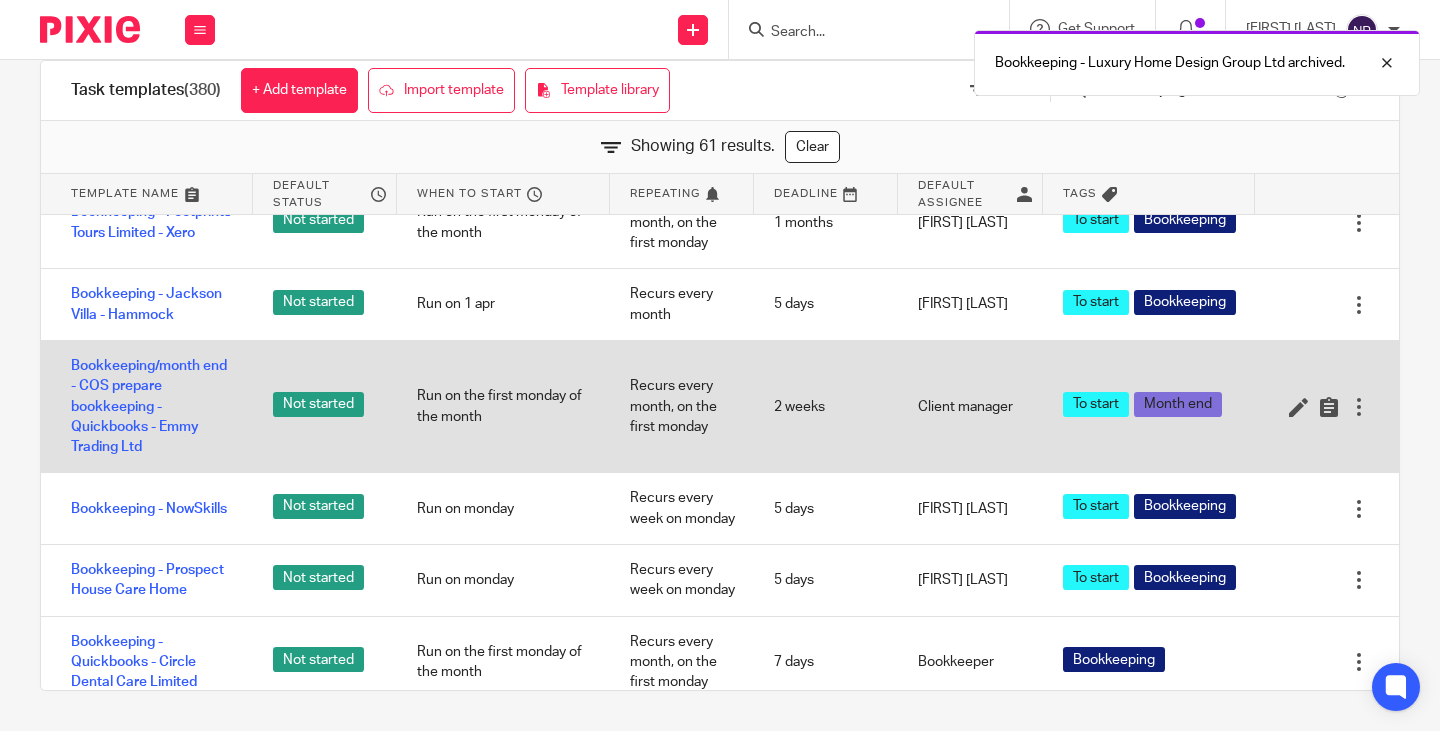 click at bounding box center (1359, 407) 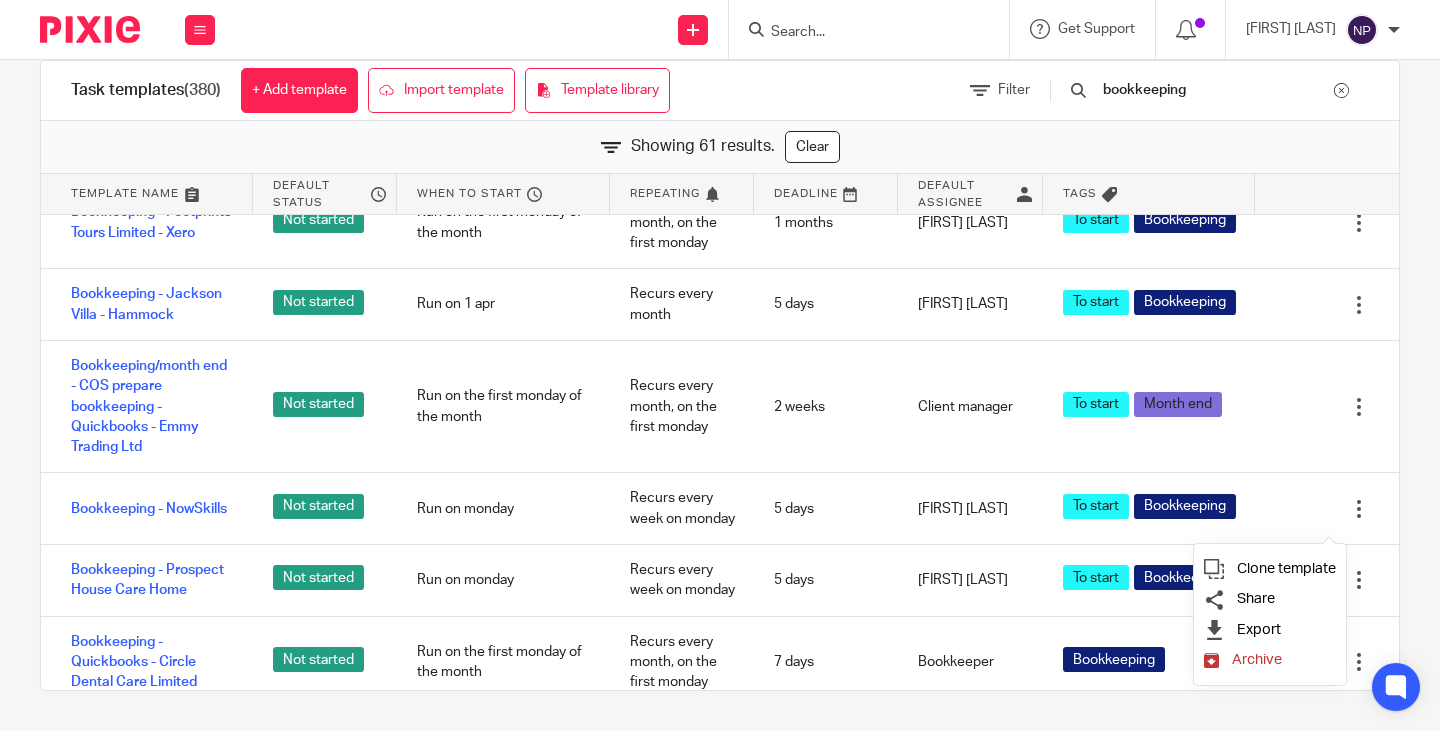 click on "Archive" at bounding box center (1257, 659) 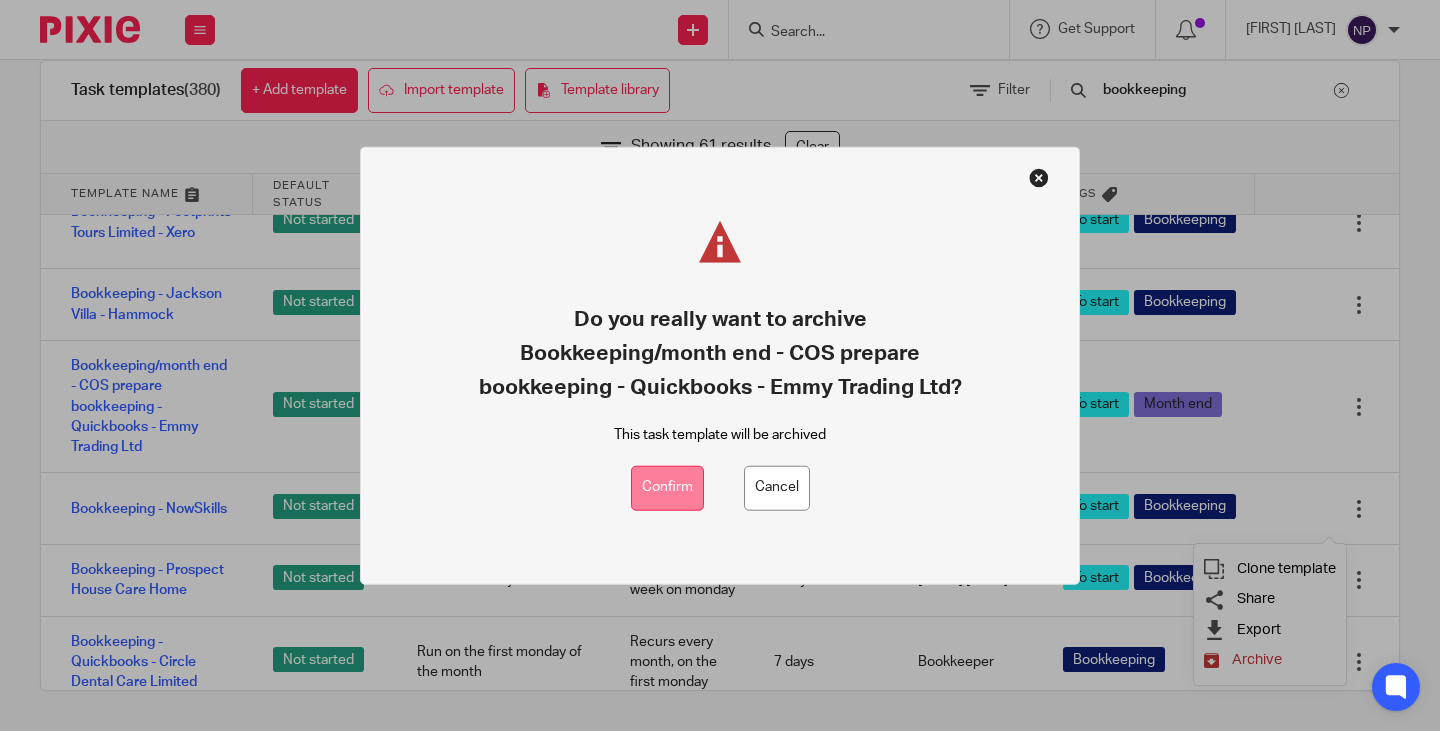 click on "Confirm" at bounding box center [667, 488] 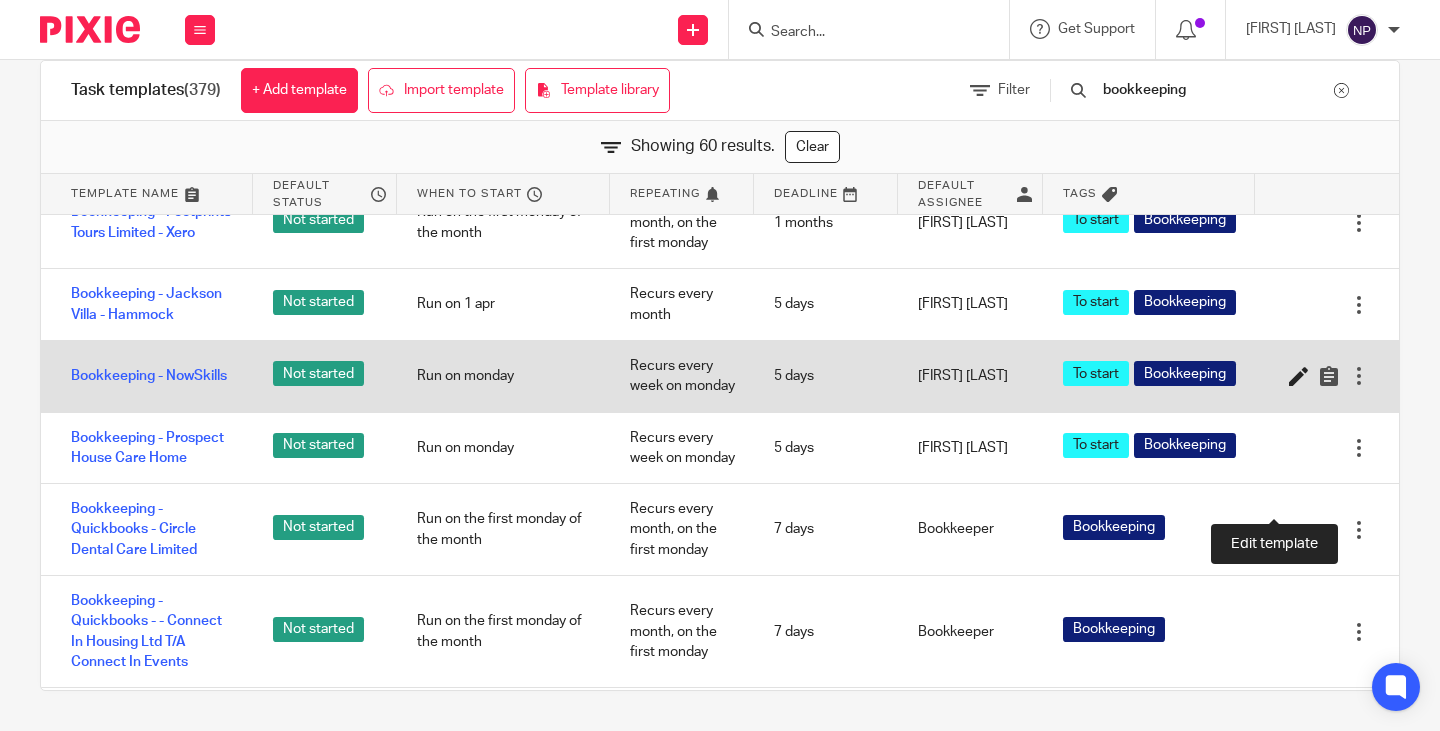click at bounding box center (1299, 376) 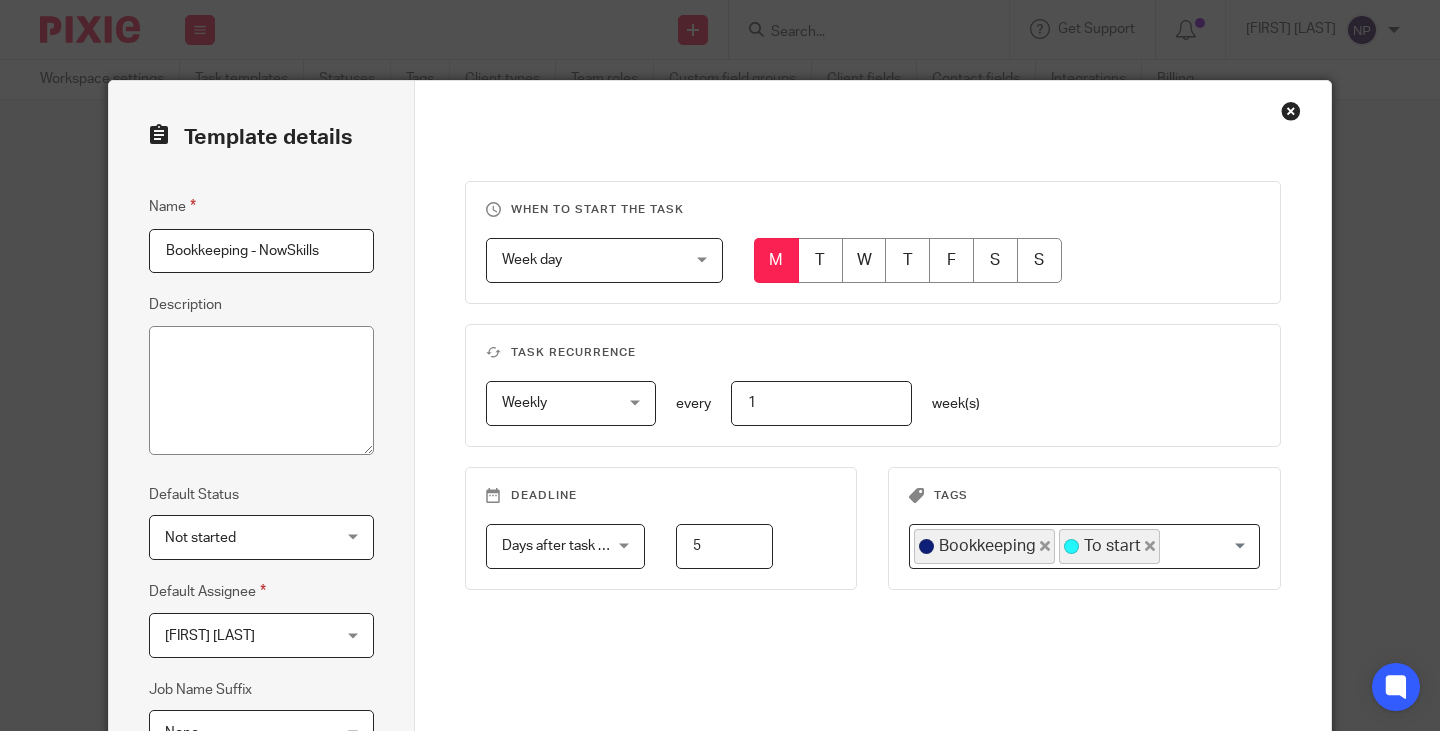 scroll, scrollTop: 0, scrollLeft: 0, axis: both 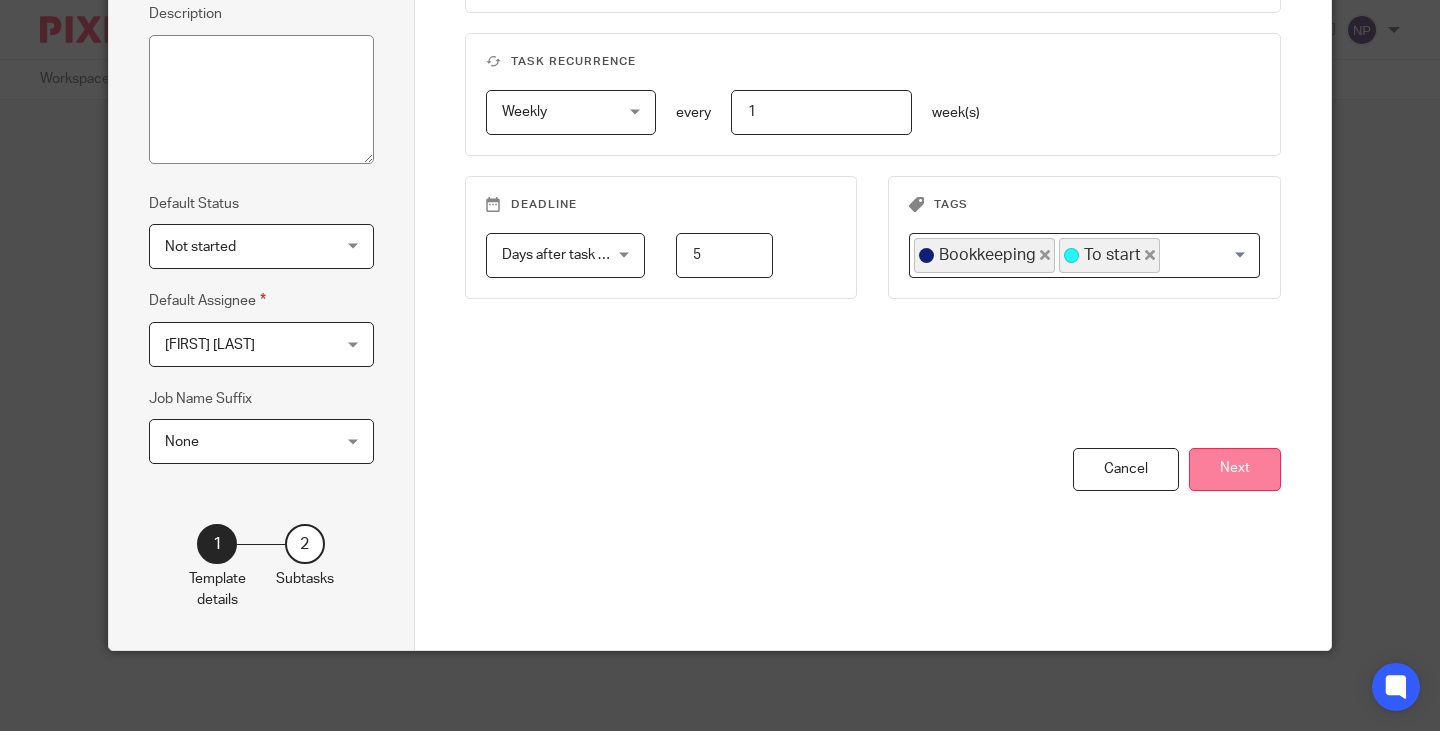 type on "Bookkeeping - NowSkills - Xero" 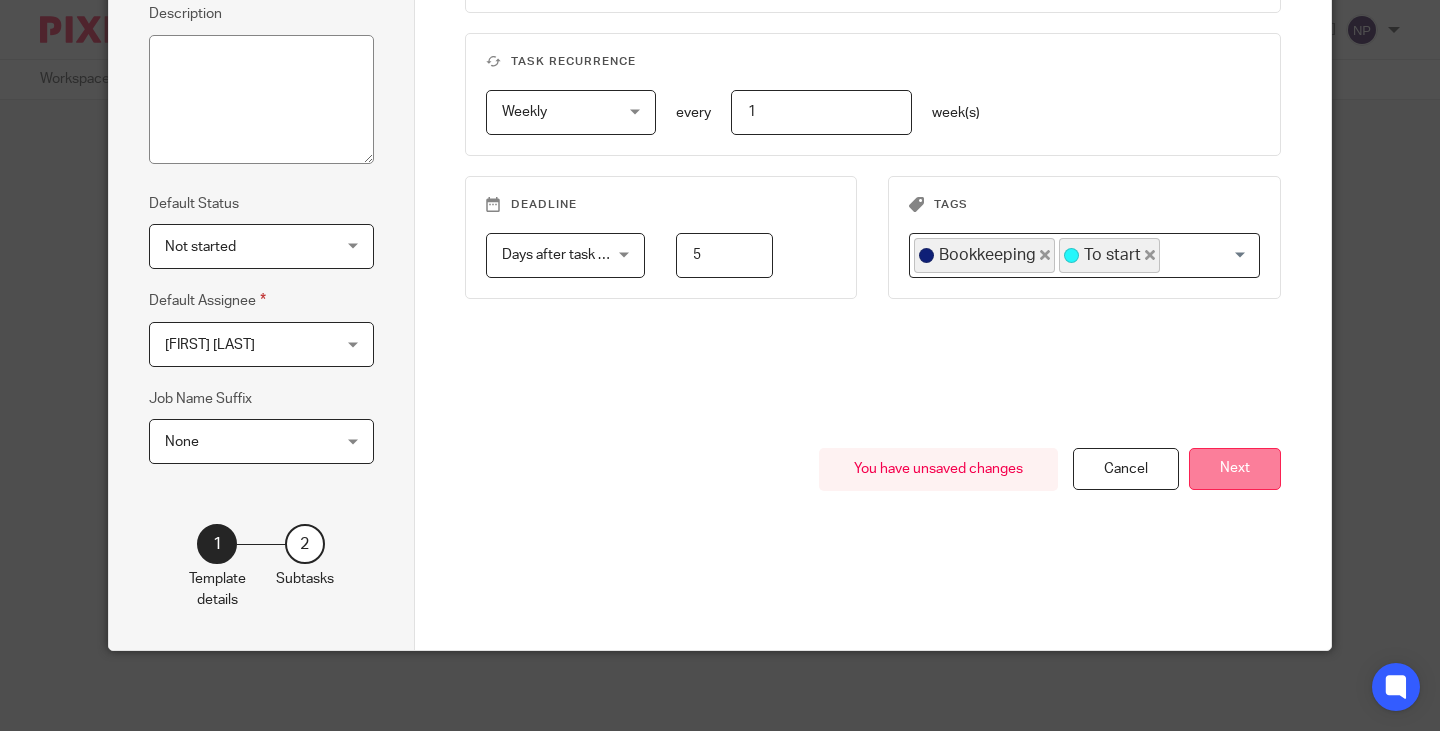 scroll, scrollTop: 0, scrollLeft: 0, axis: both 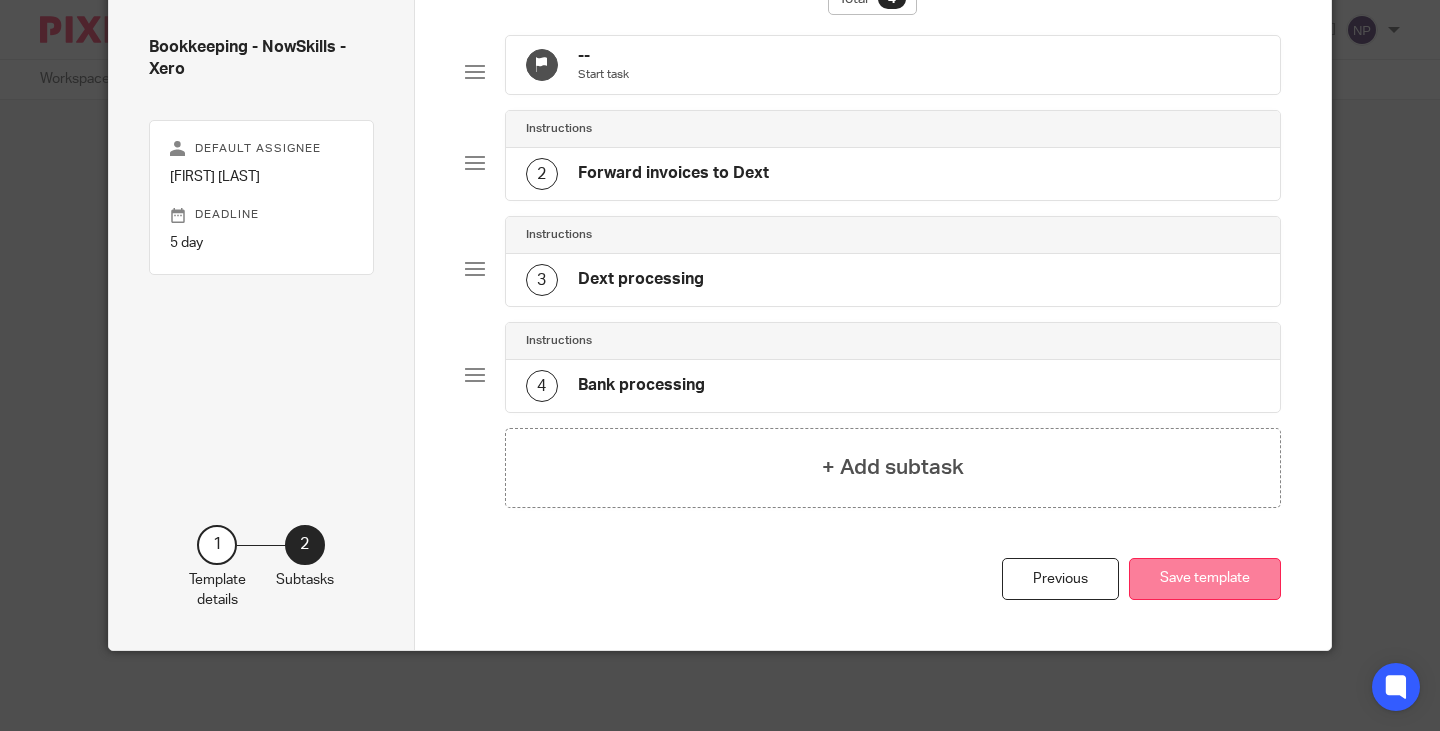 click on "Save template" at bounding box center (1205, 579) 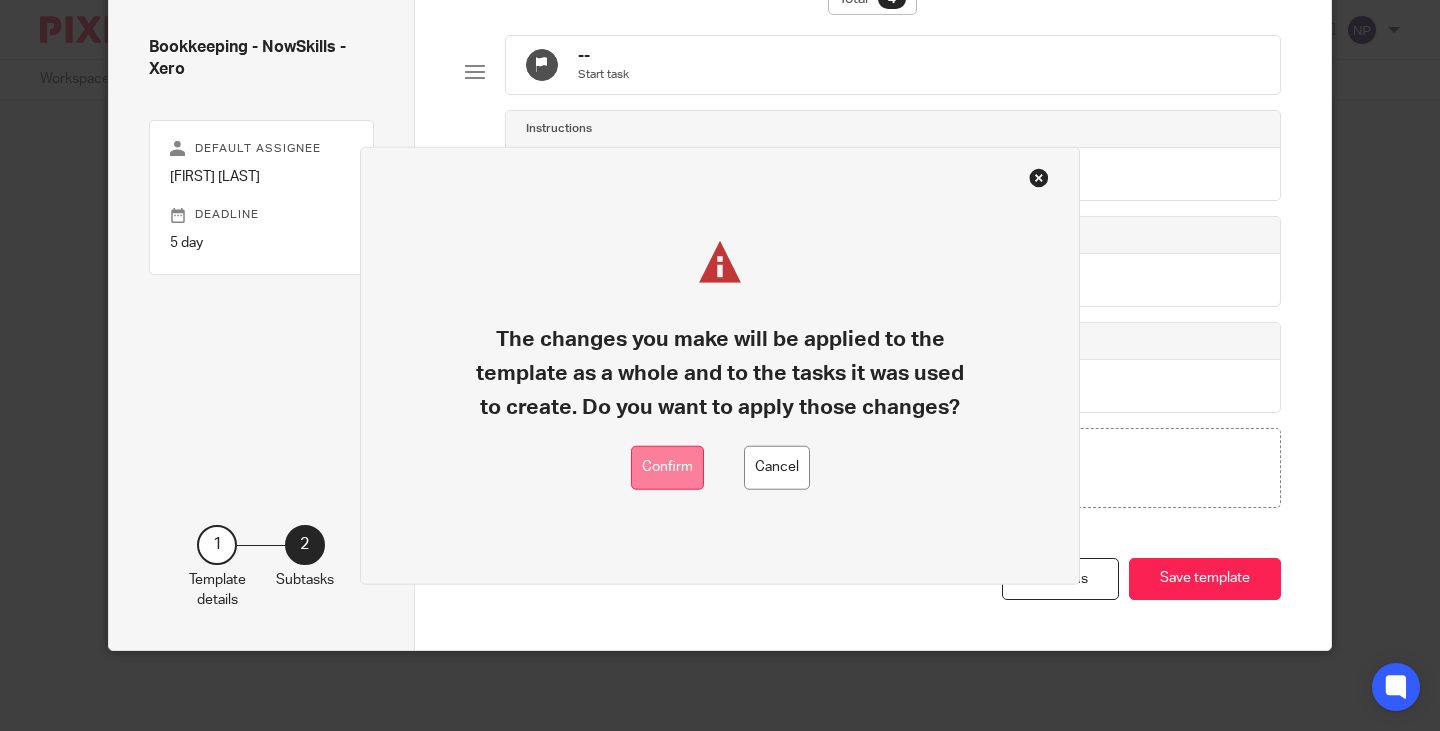 click on "Confirm" at bounding box center (667, 467) 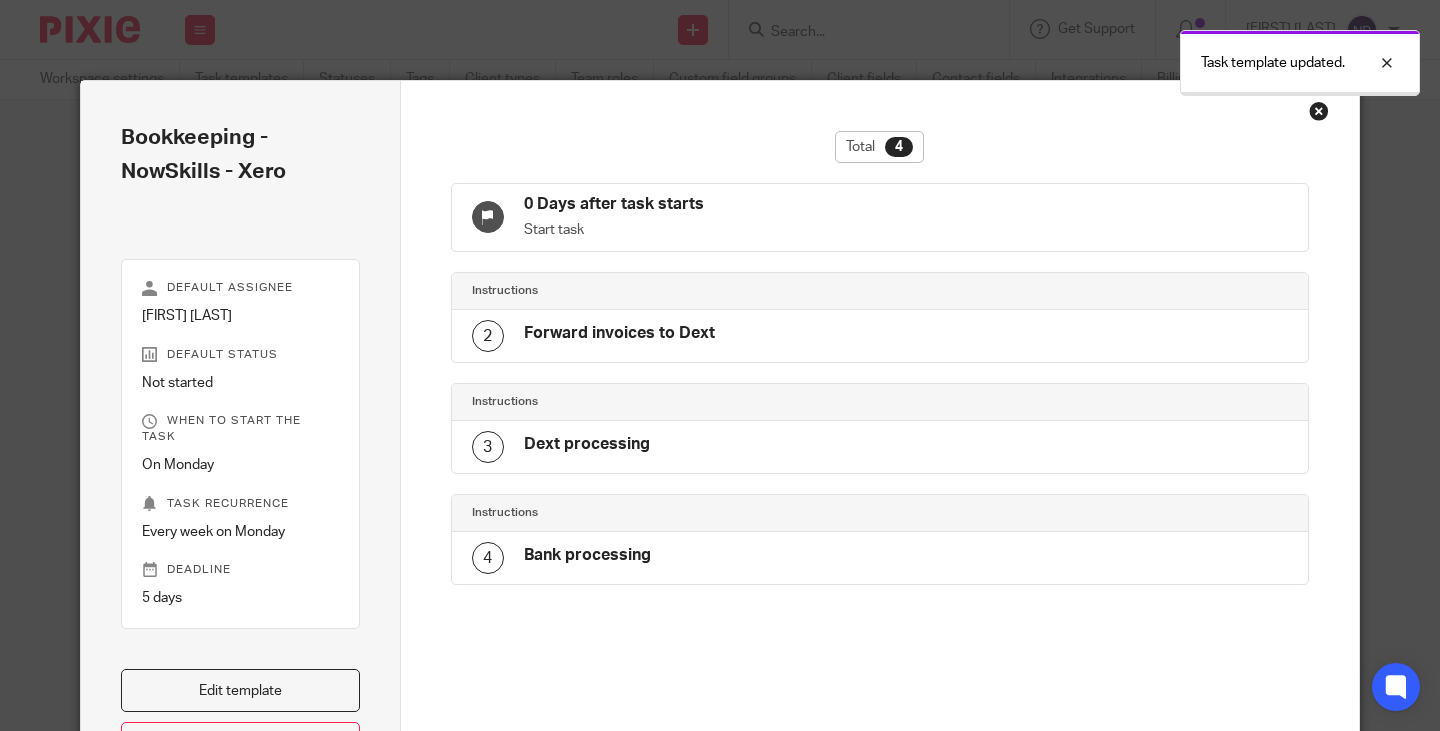 scroll, scrollTop: 0, scrollLeft: 0, axis: both 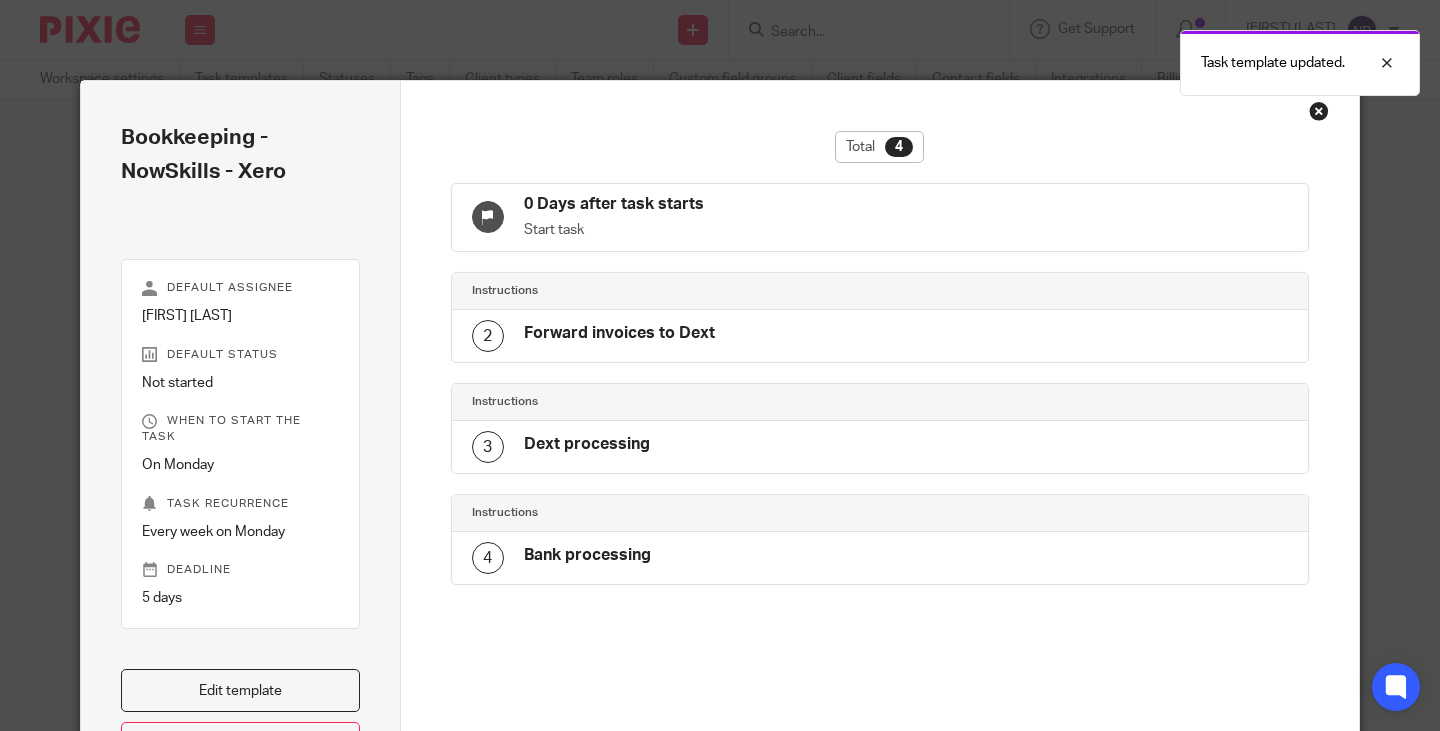 click at bounding box center [1319, 111] 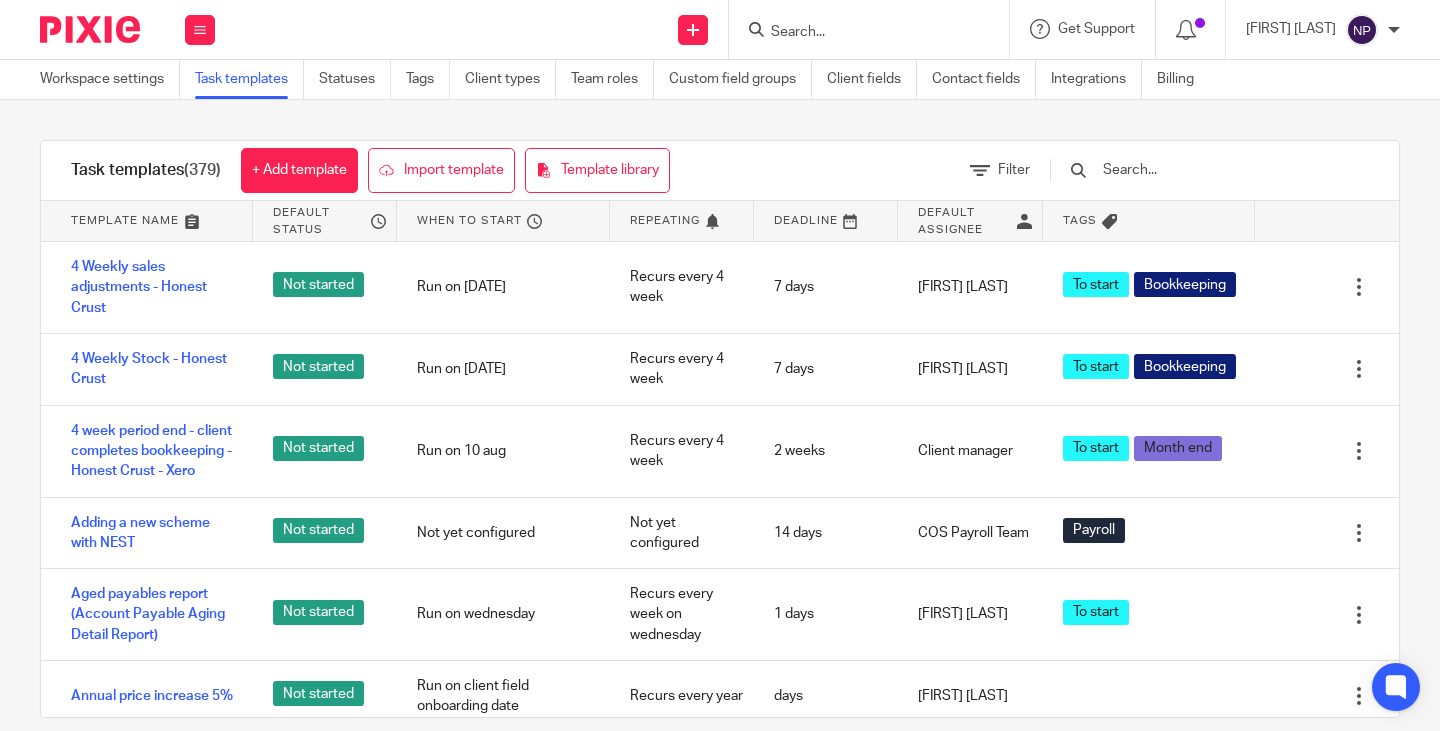 scroll, scrollTop: 0, scrollLeft: 0, axis: both 